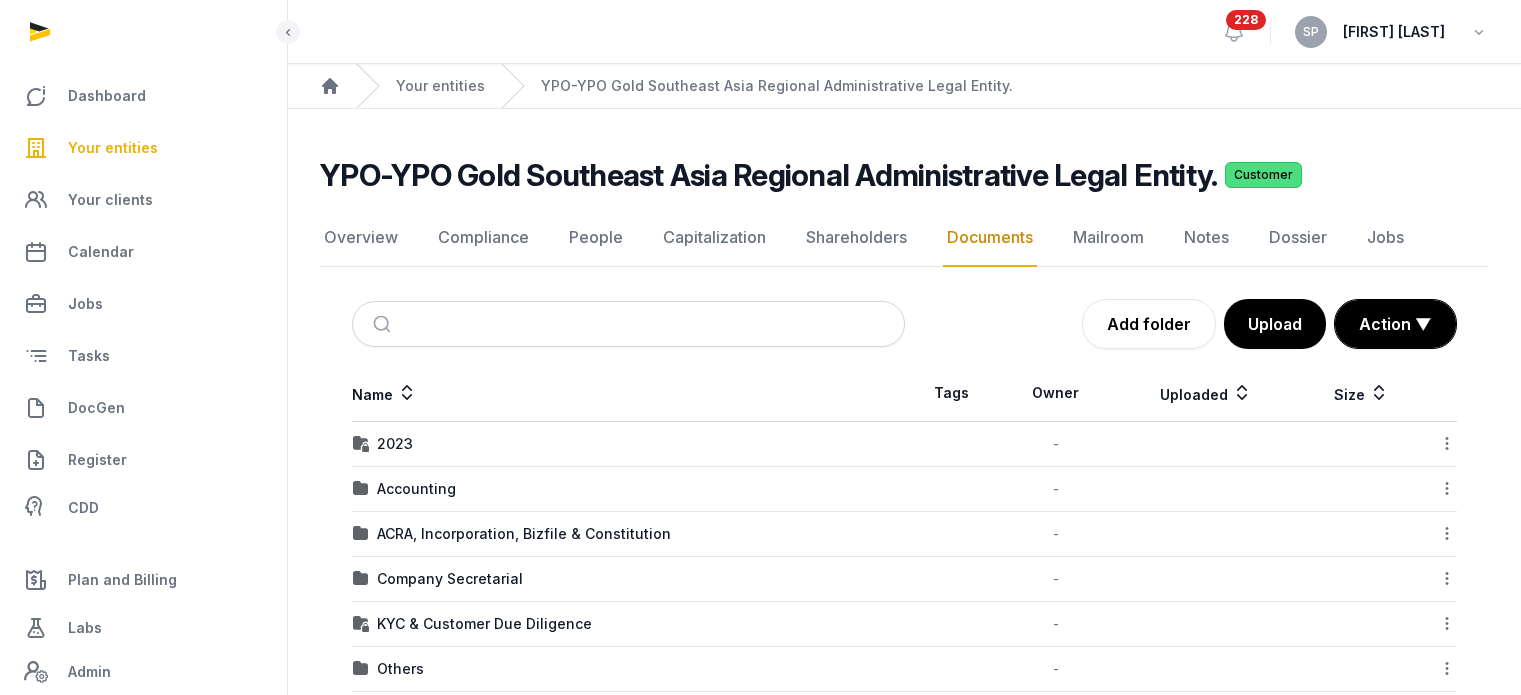 scroll, scrollTop: 0, scrollLeft: 0, axis: both 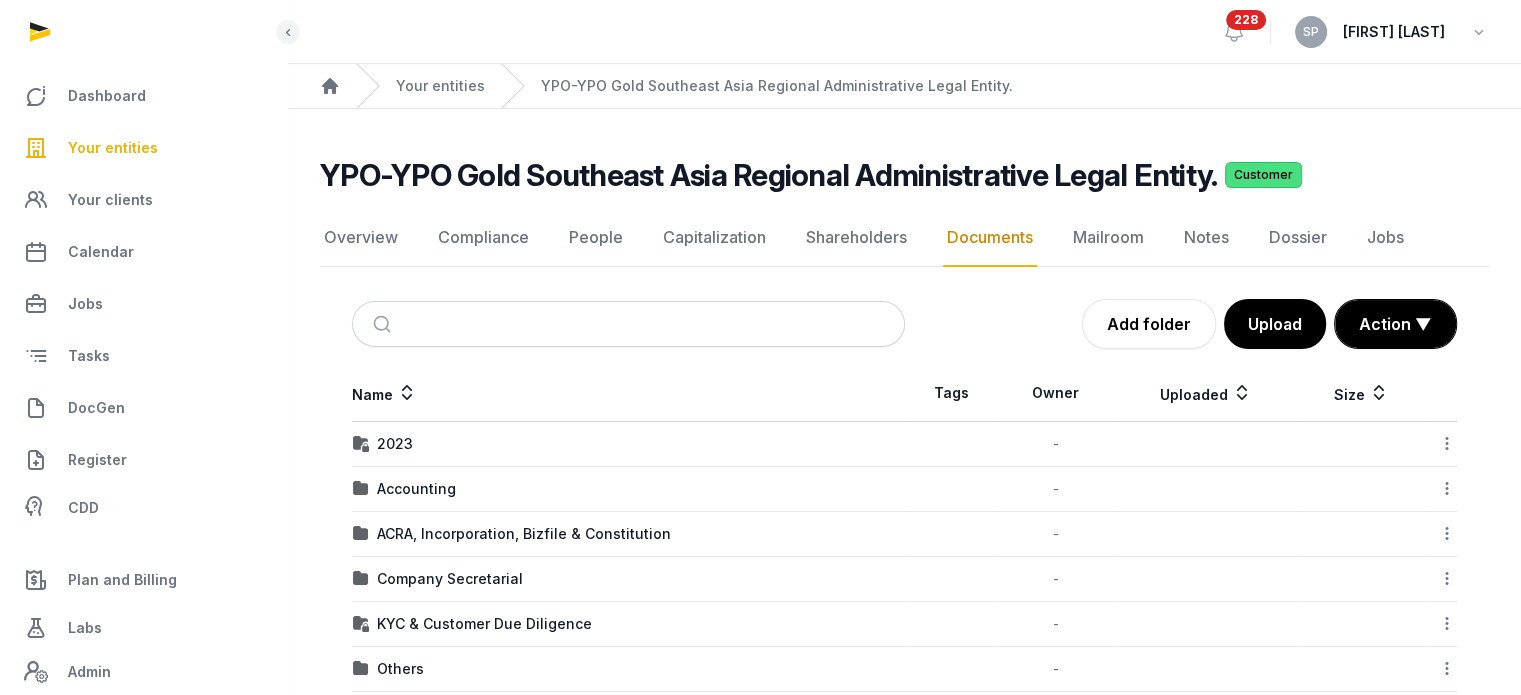 click on "Your entities" at bounding box center (143, 148) 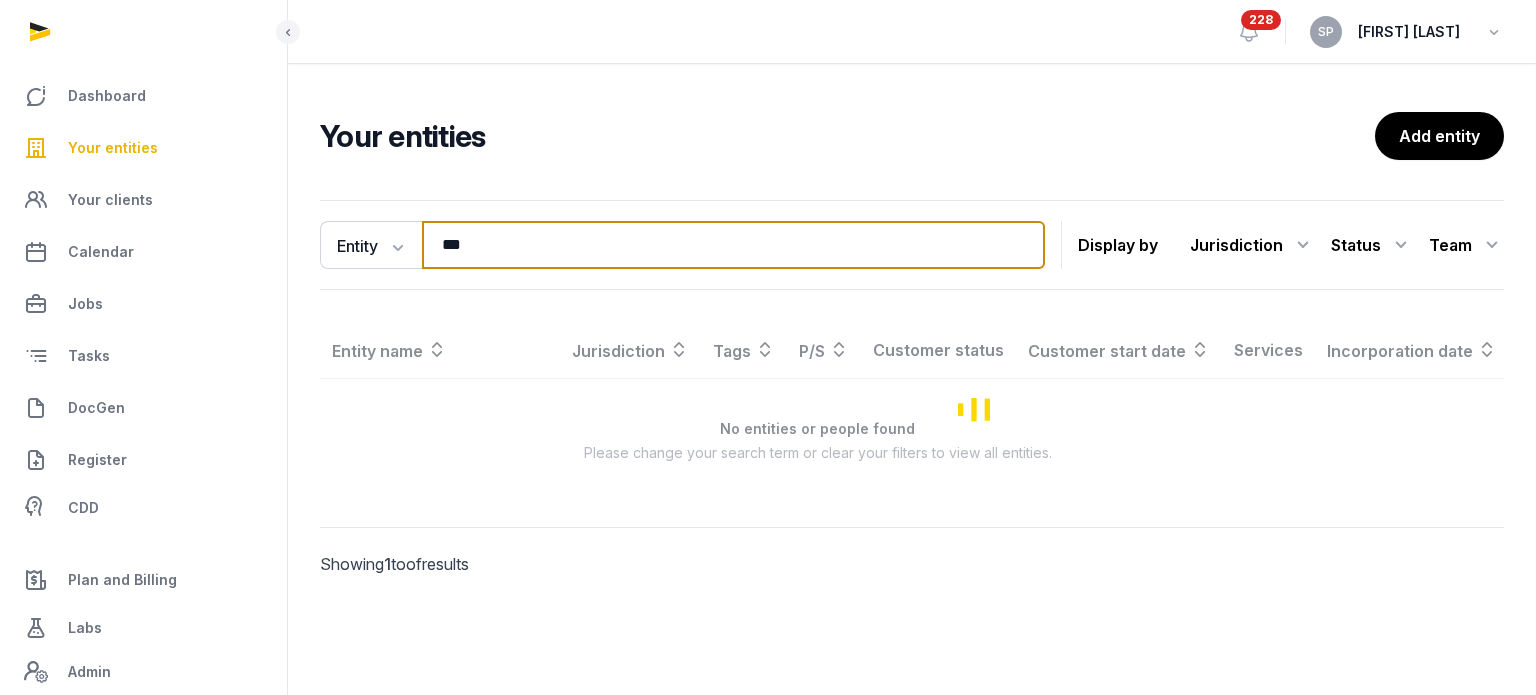 click on "***" at bounding box center (733, 245) 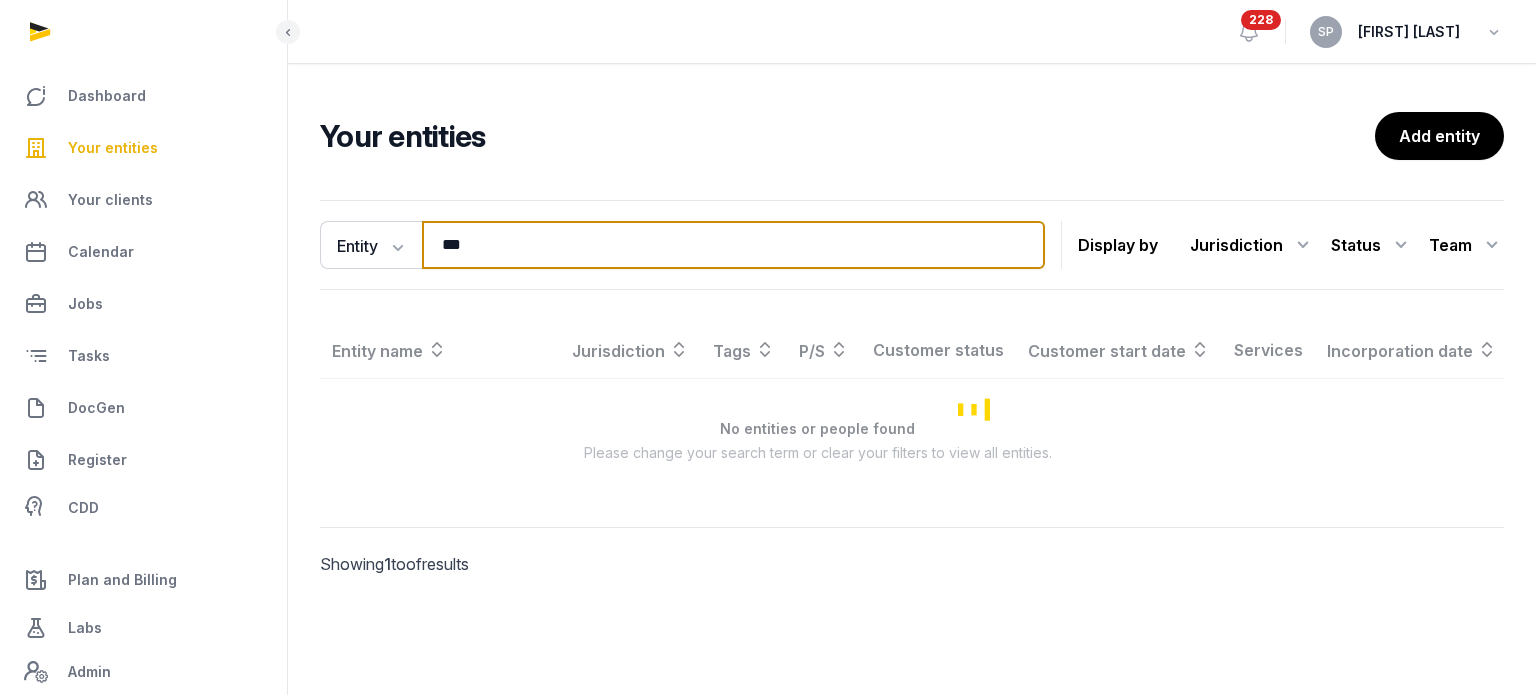 click on "***" at bounding box center [733, 245] 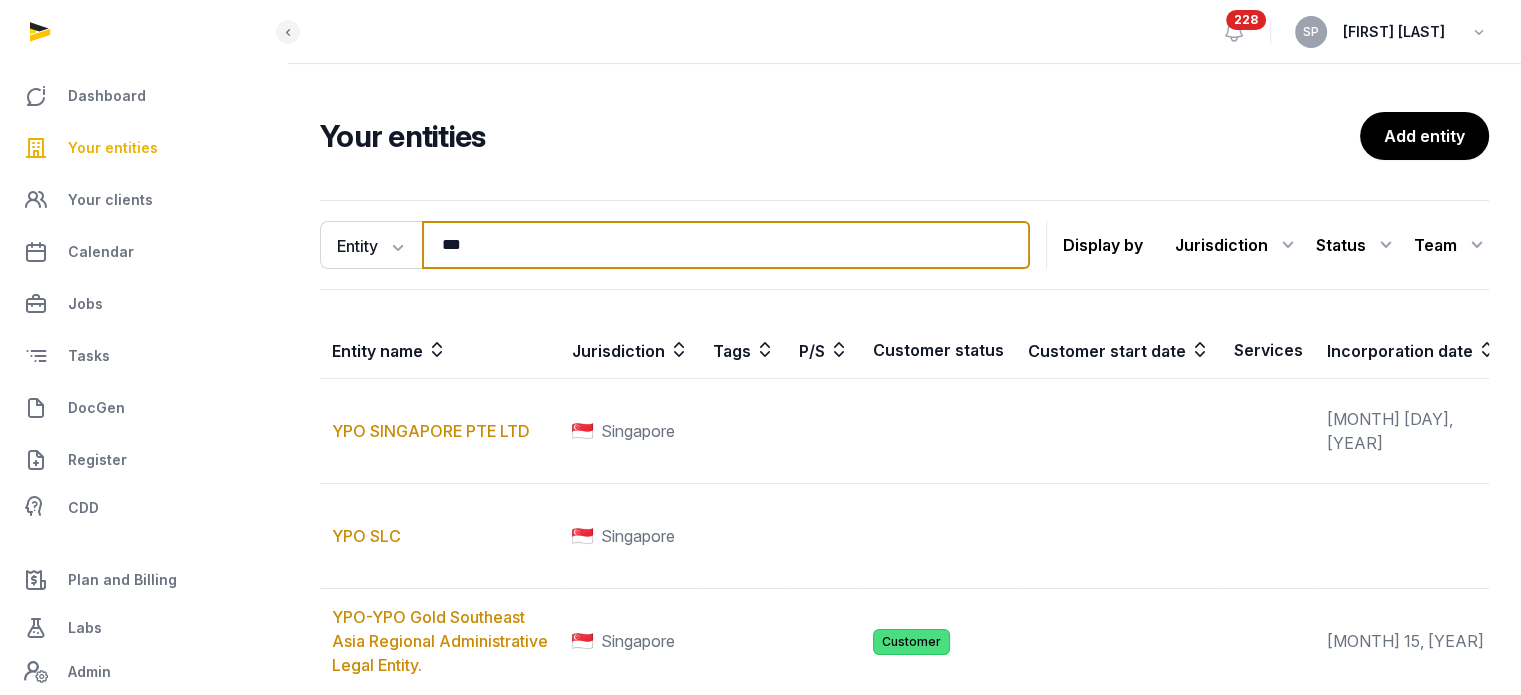 click on "***" at bounding box center [726, 245] 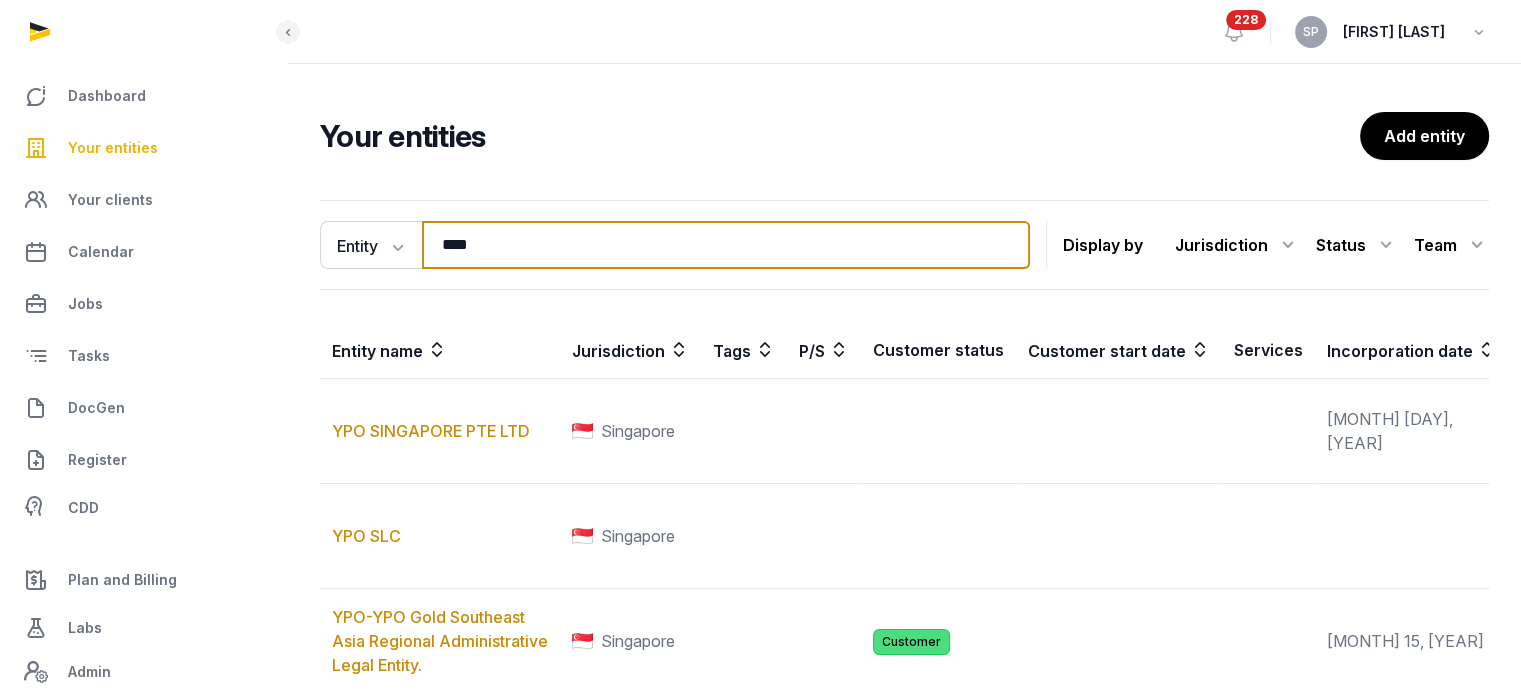 type on "****" 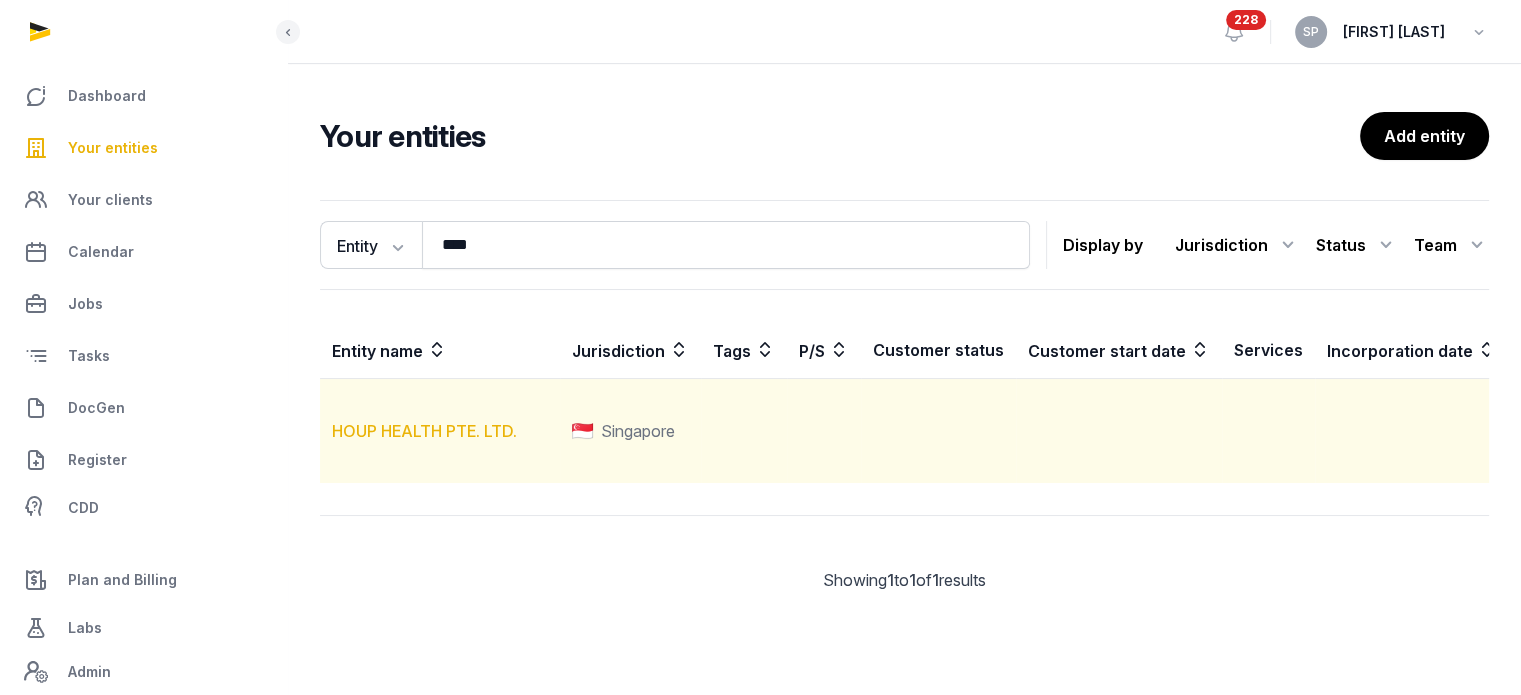 click on "HOUP HEALTH PTE. LTD." at bounding box center (424, 431) 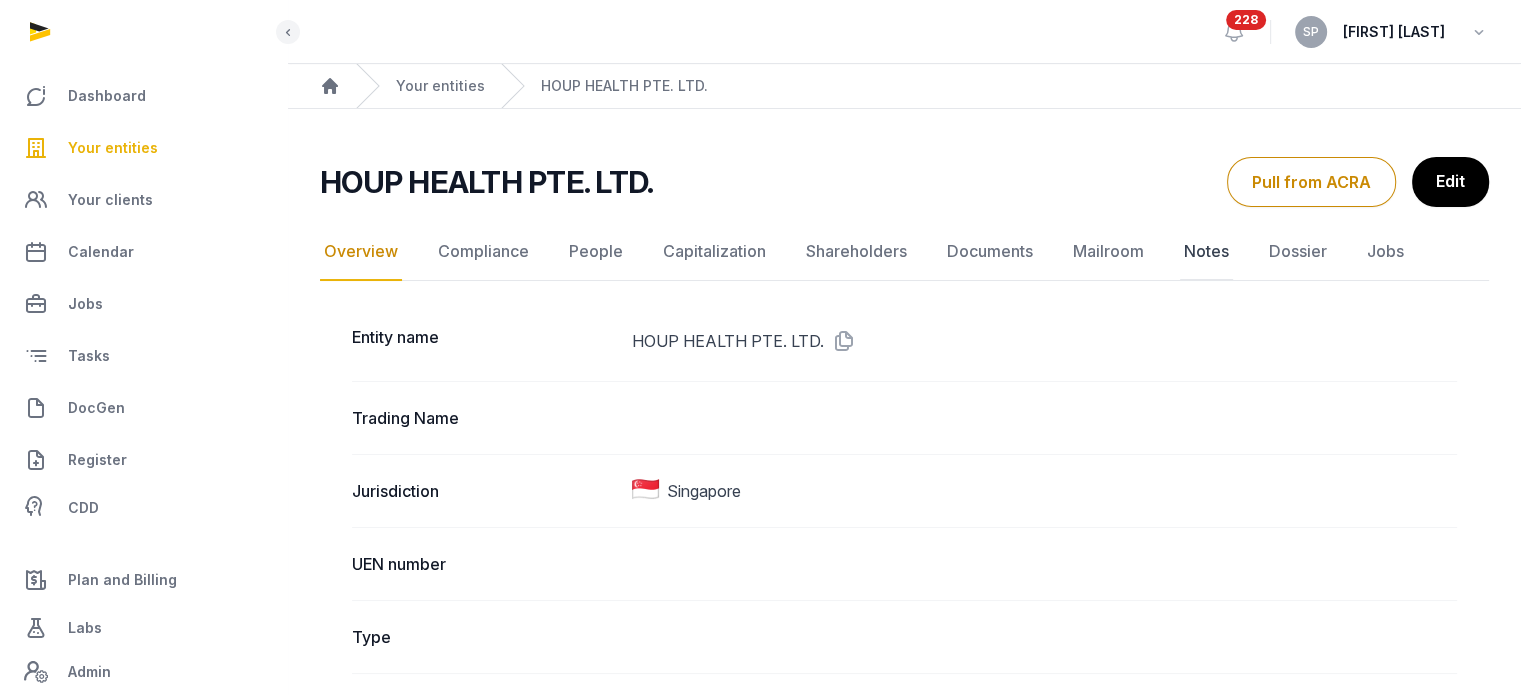click on "Notes" 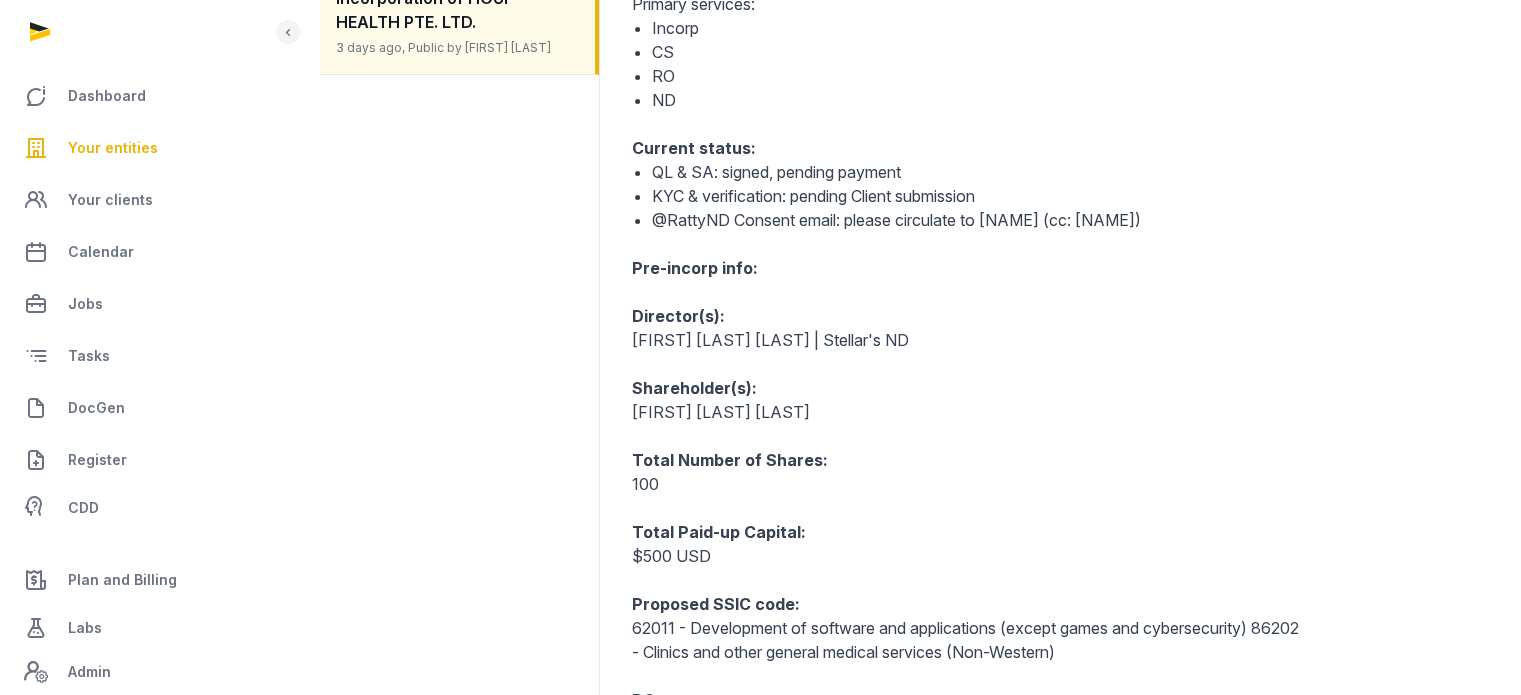scroll, scrollTop: 456, scrollLeft: 0, axis: vertical 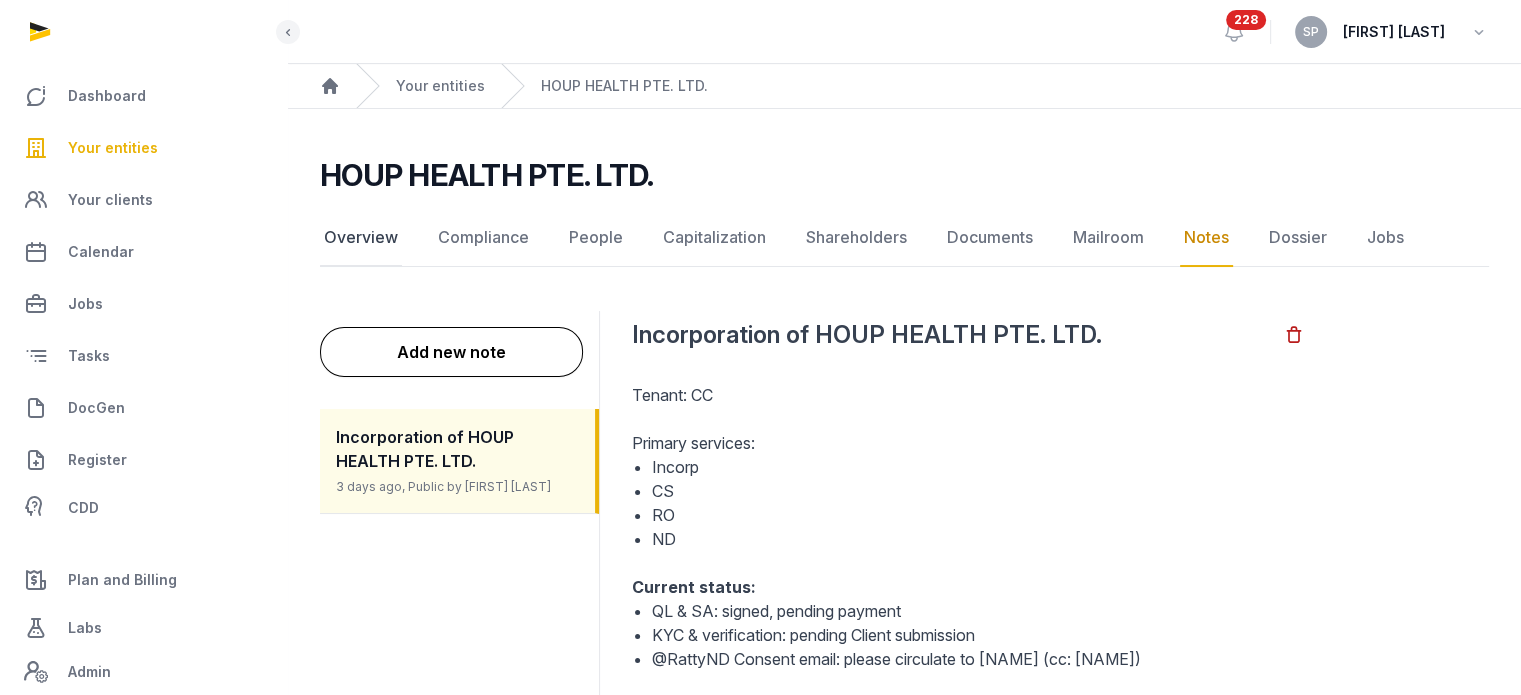 click on "Overview" 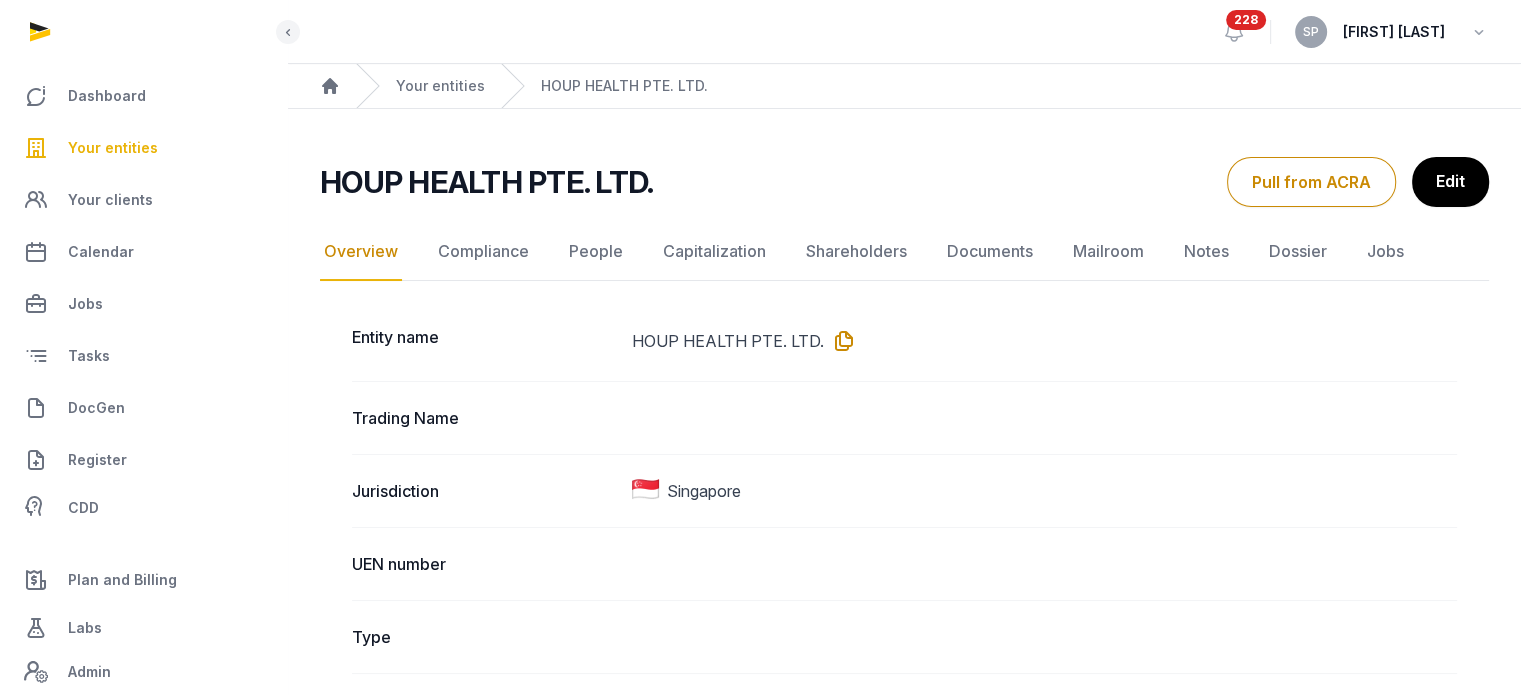 click at bounding box center (840, 341) 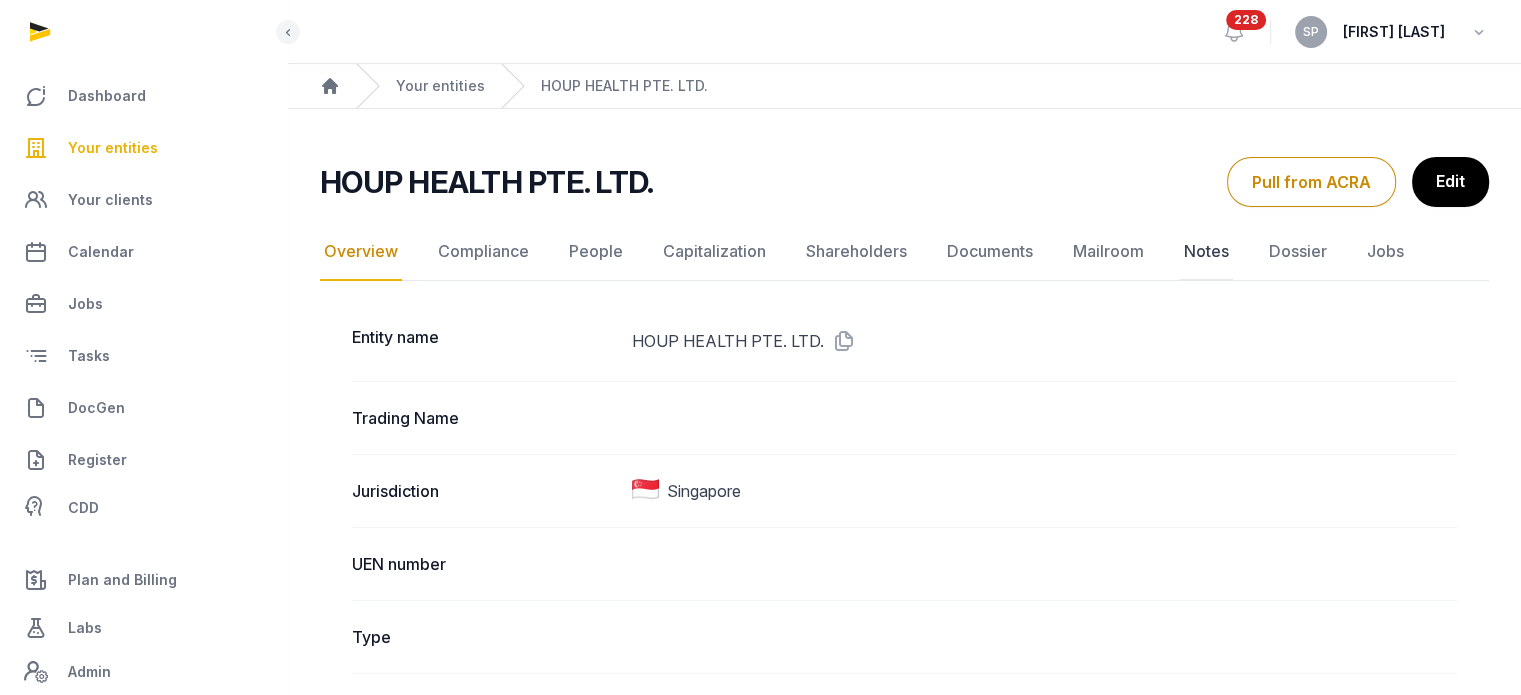 click on "Notes" 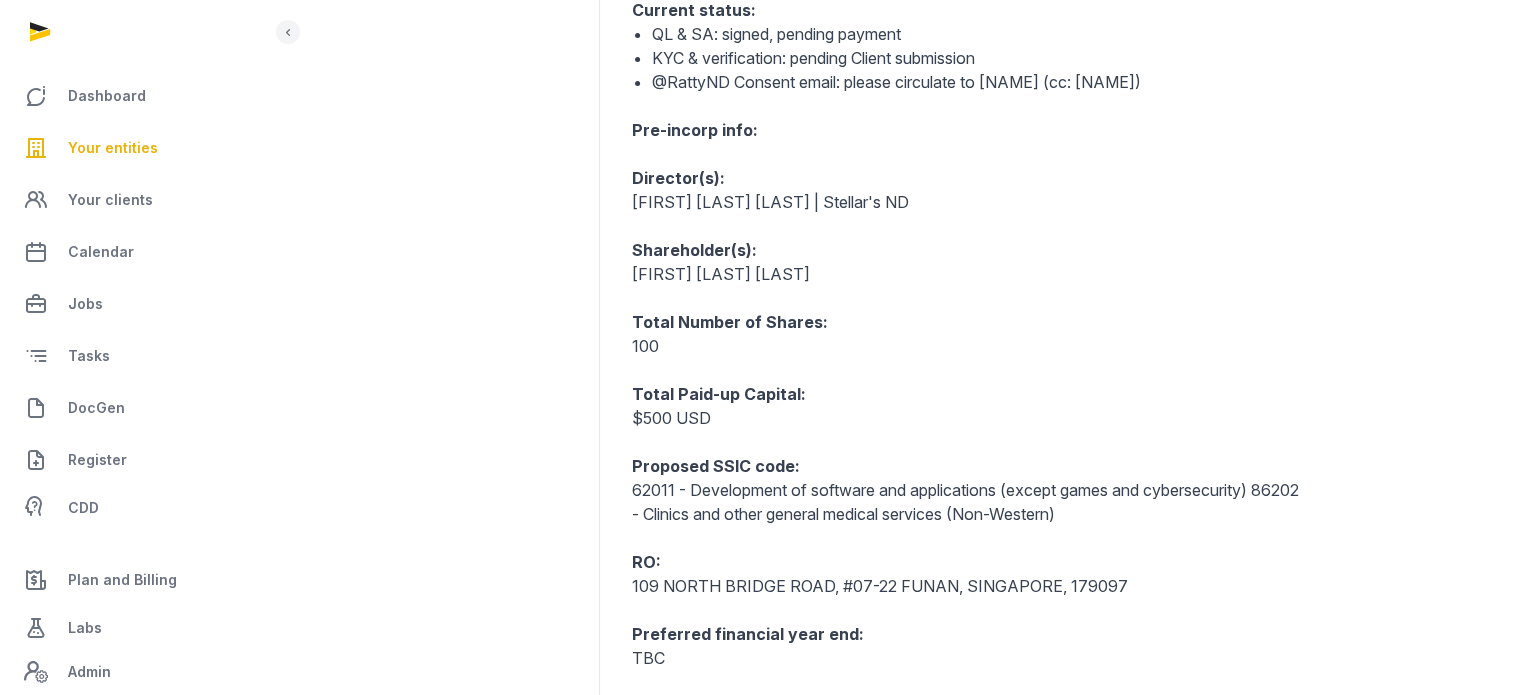 scroll, scrollTop: 760, scrollLeft: 0, axis: vertical 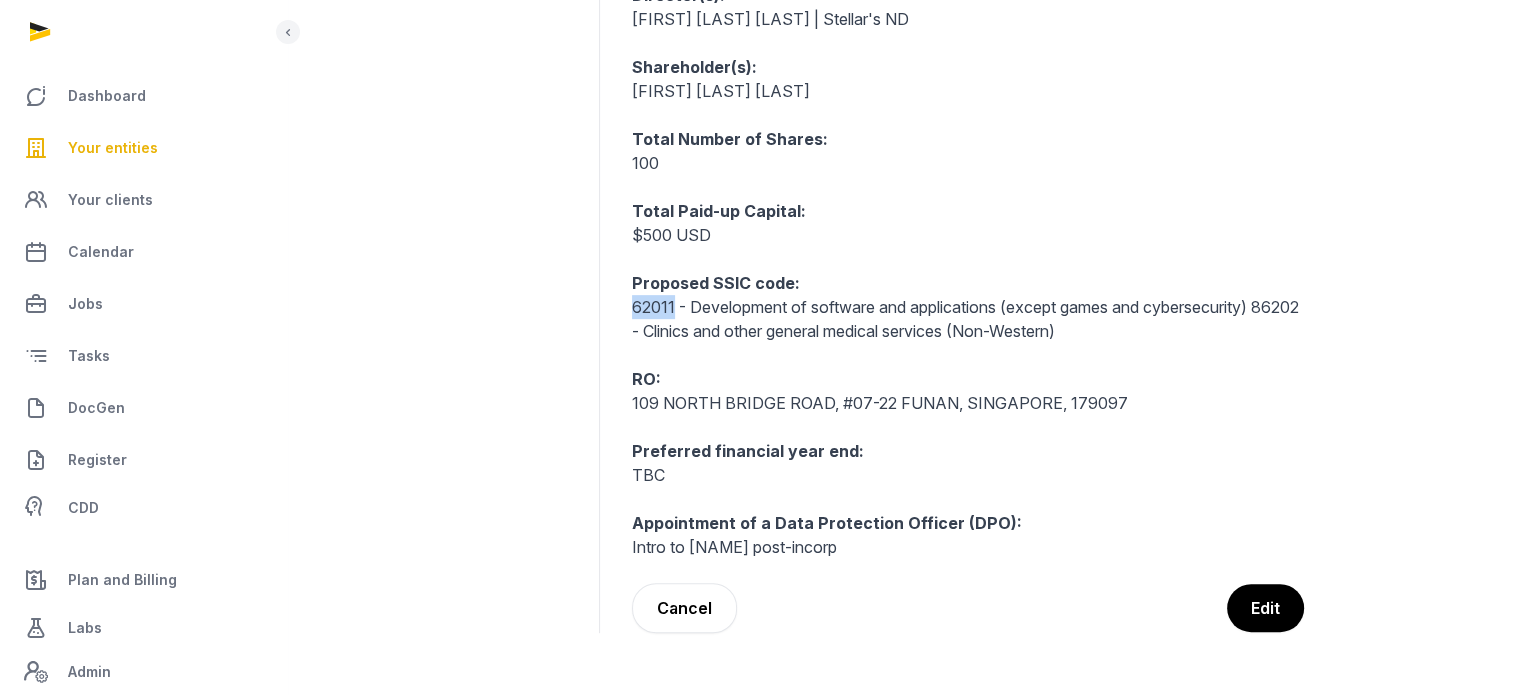 drag, startPoint x: 674, startPoint y: 309, endPoint x: 633, endPoint y: 310, distance: 41.01219 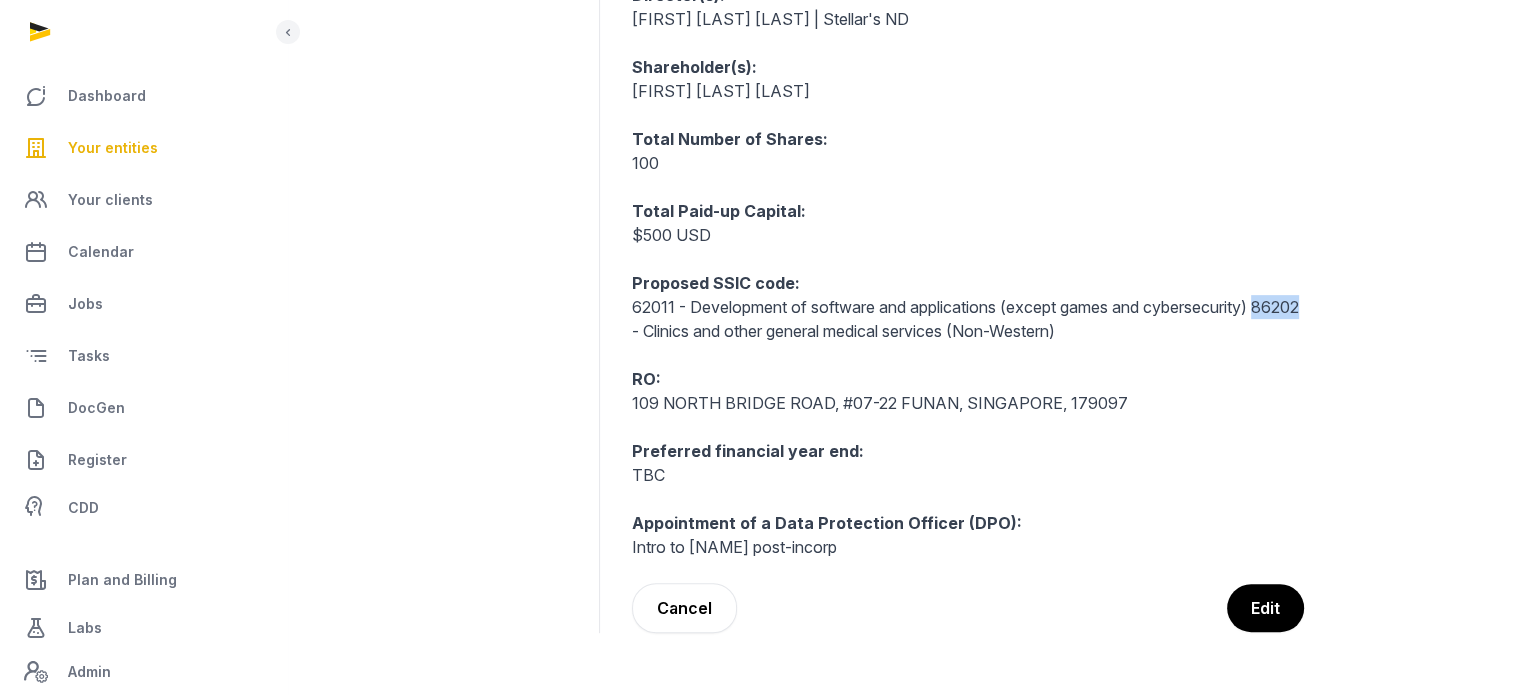 drag, startPoint x: 680, startPoint y: 330, endPoint x: 631, endPoint y: 331, distance: 49.010204 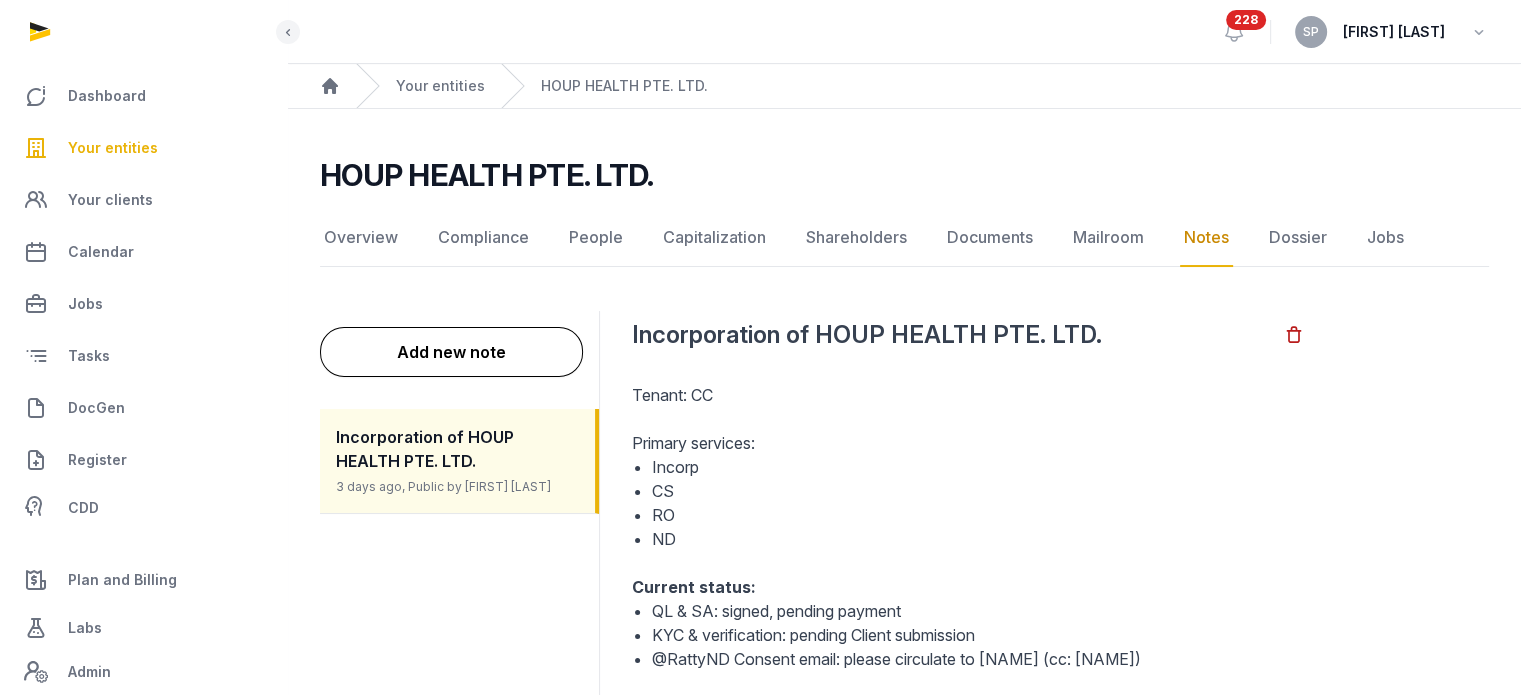 scroll, scrollTop: 608, scrollLeft: 0, axis: vertical 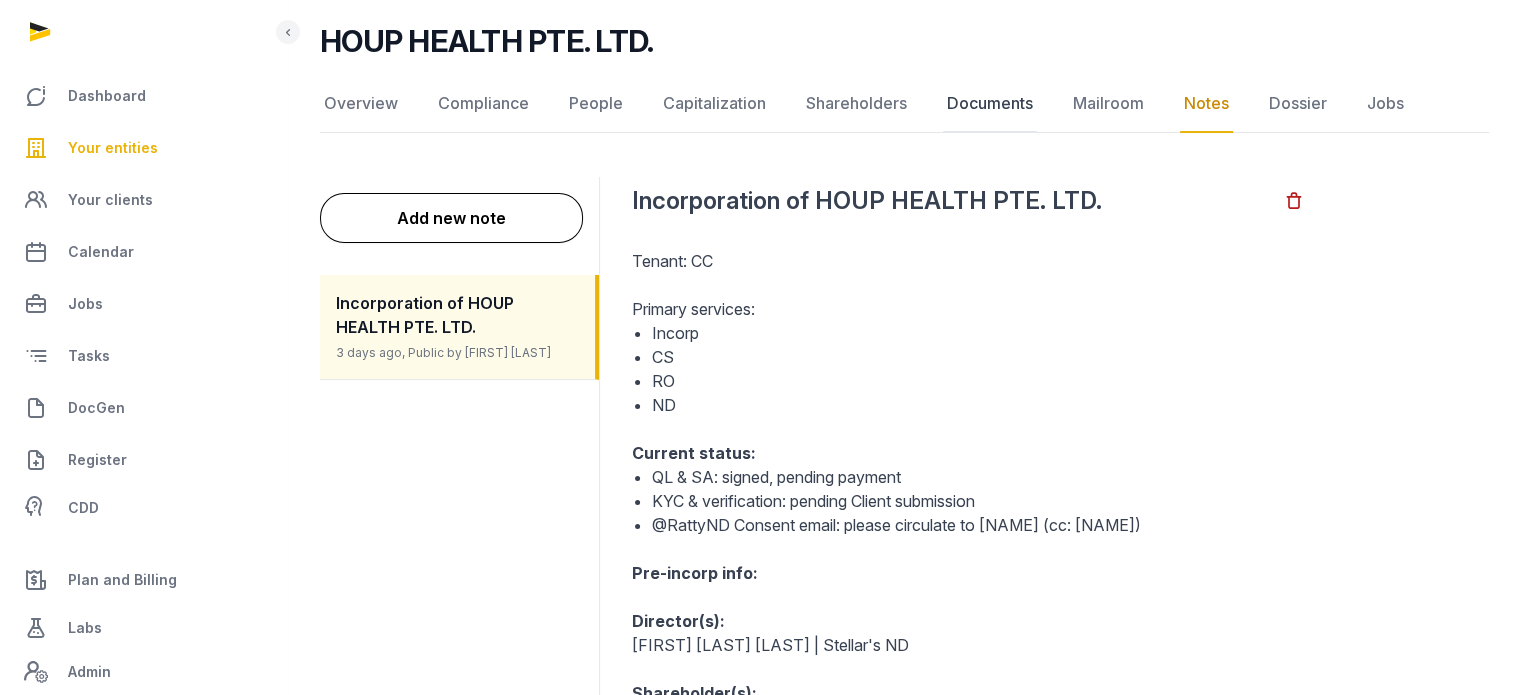 click on "Documents" 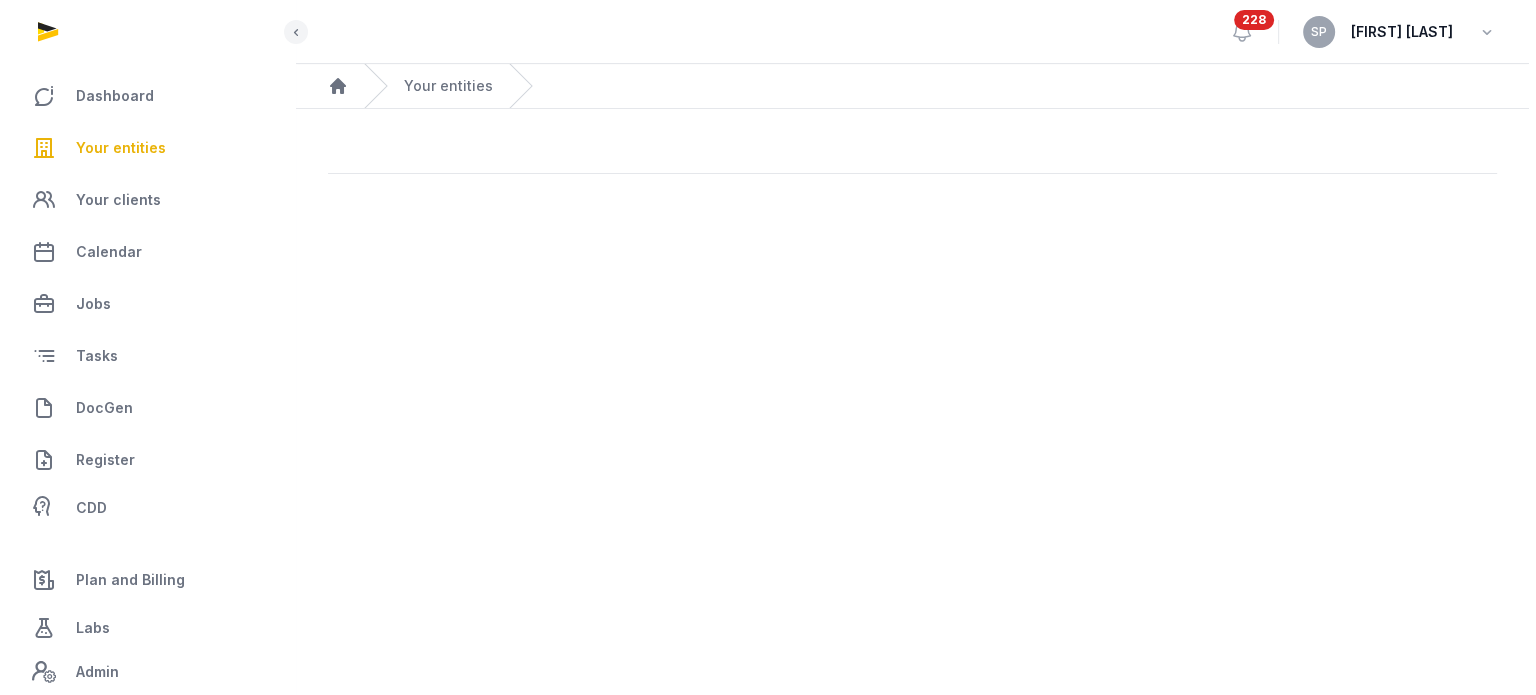 scroll, scrollTop: 0, scrollLeft: 0, axis: both 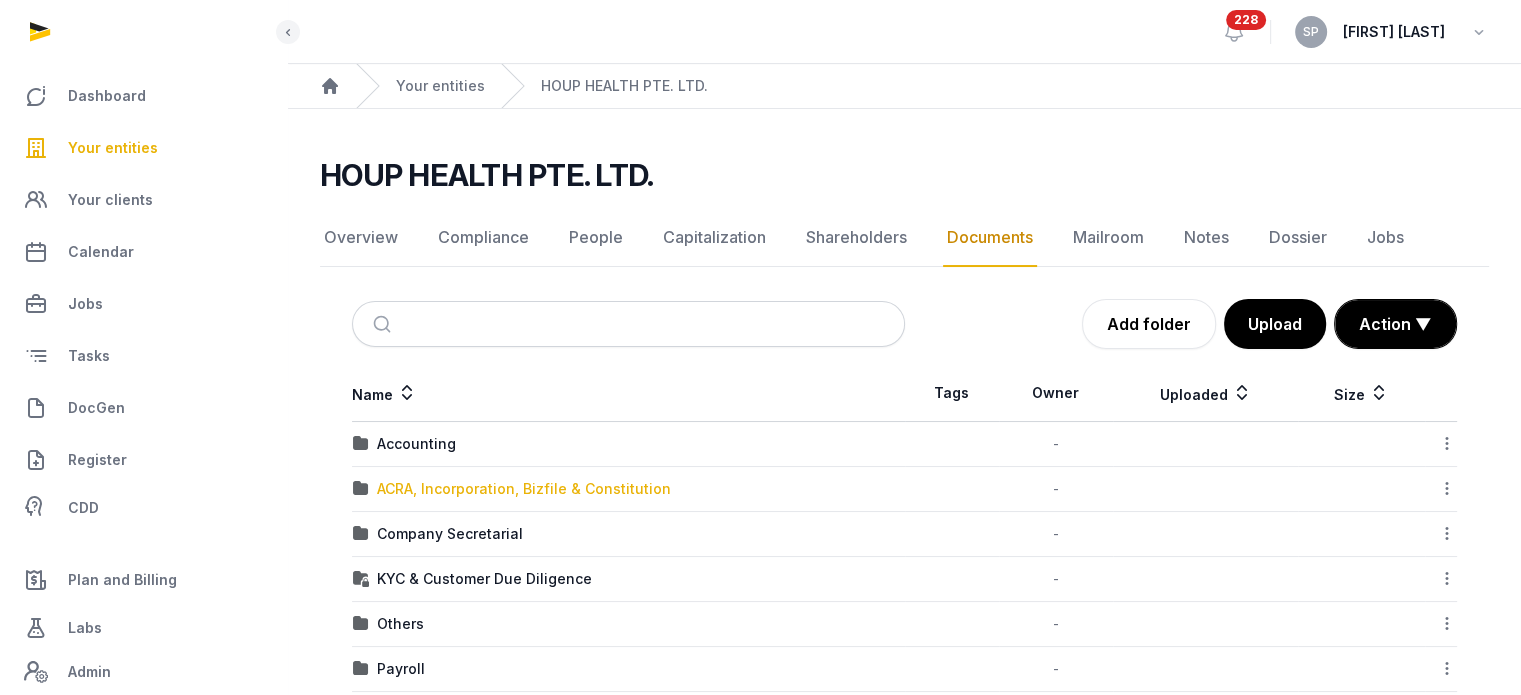 click on "ACRA, Incorporation, Bizfile & Constitution" at bounding box center (524, 489) 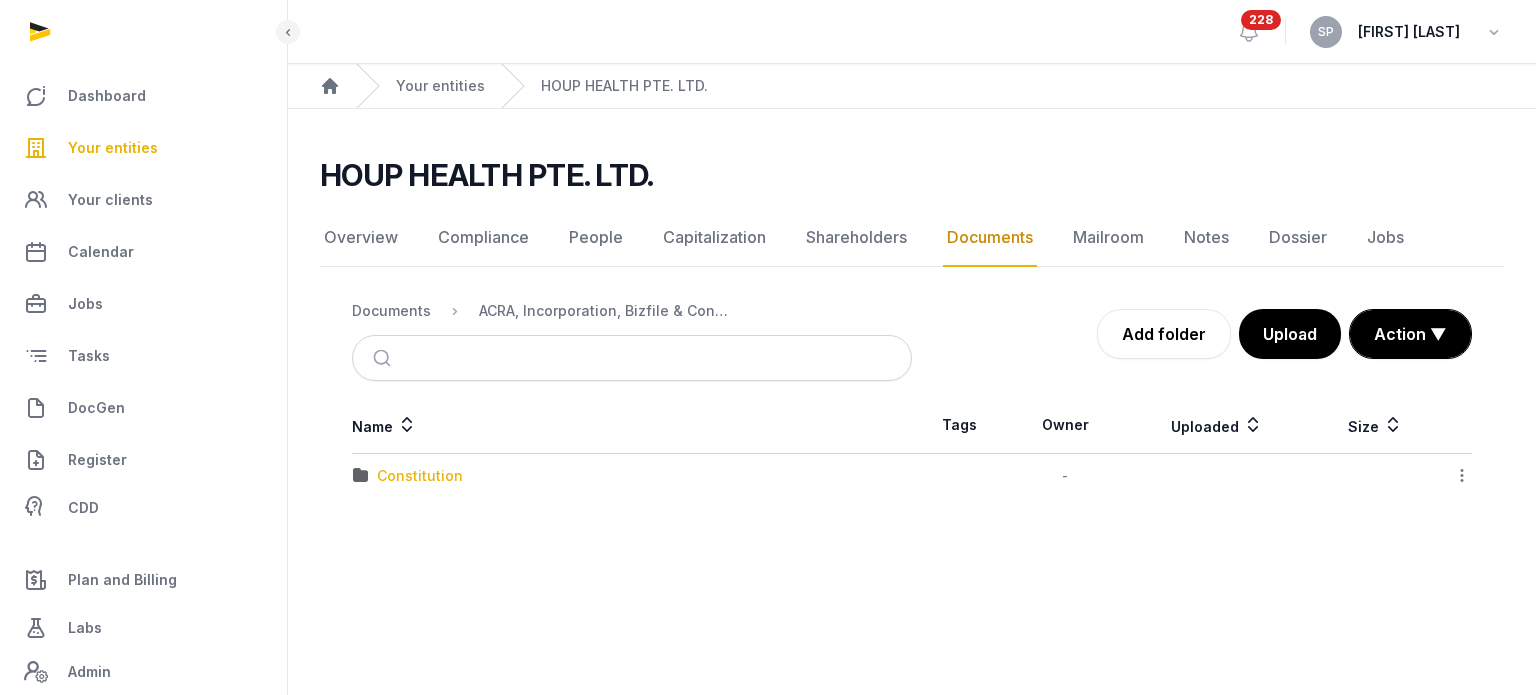 click on "Constitution" at bounding box center [420, 476] 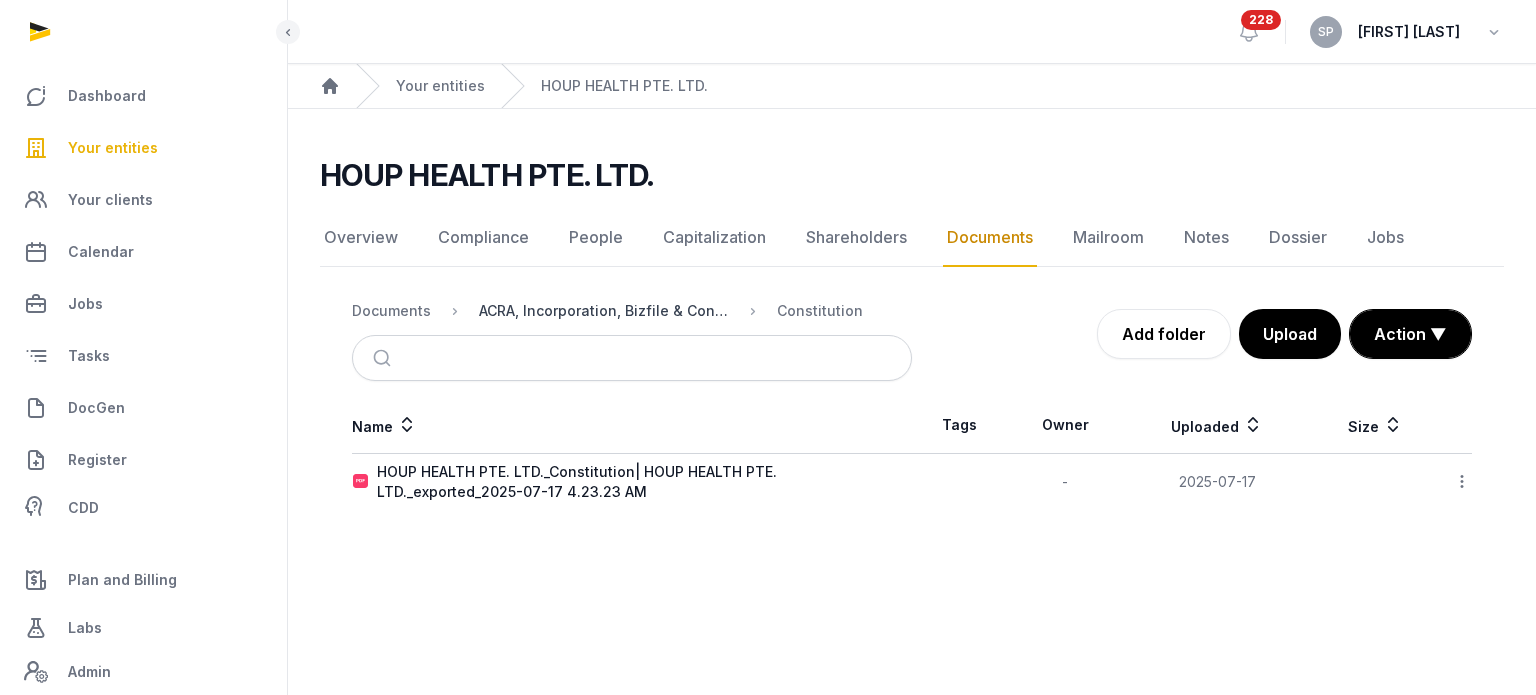 click on "ACRA, Incorporation, Bizfile & Constitution" at bounding box center (604, 311) 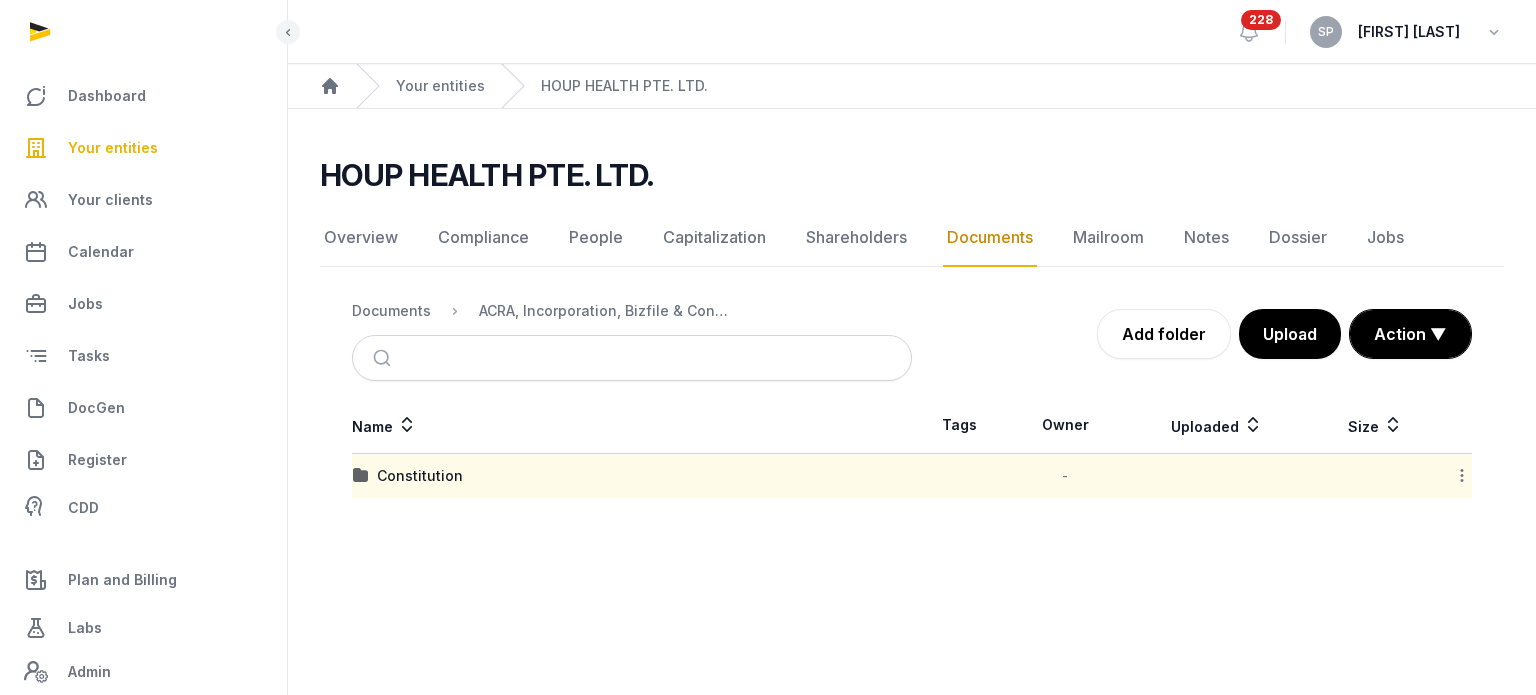 click 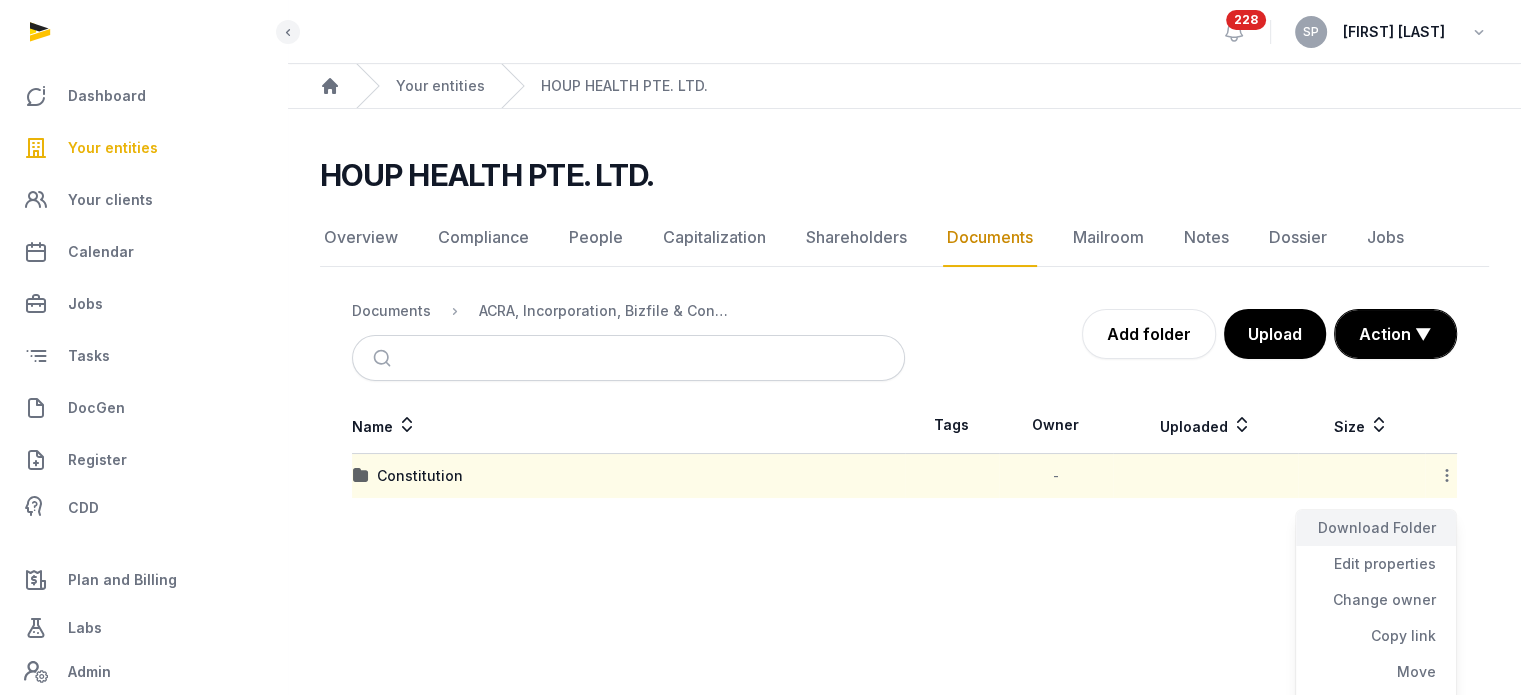 click on "Download Folder" 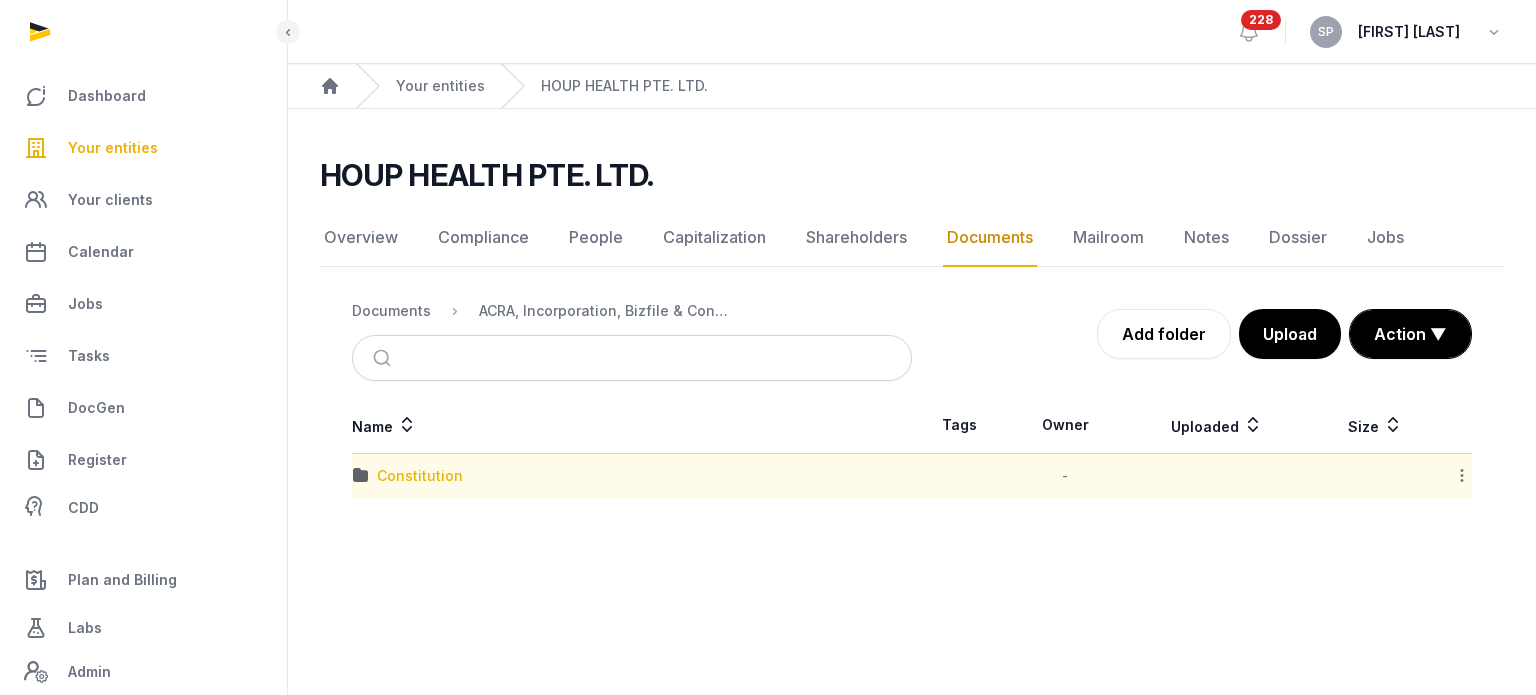 click on "Constitution" at bounding box center (420, 476) 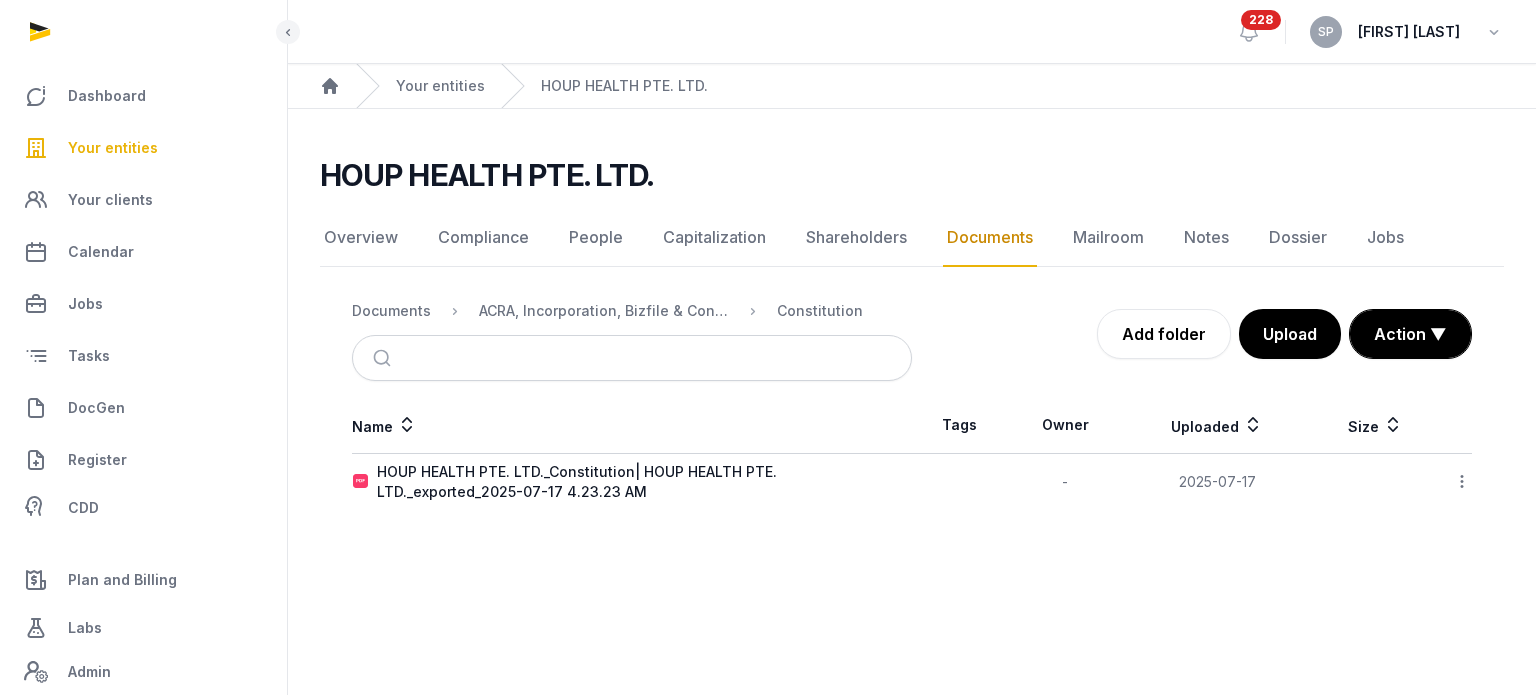click 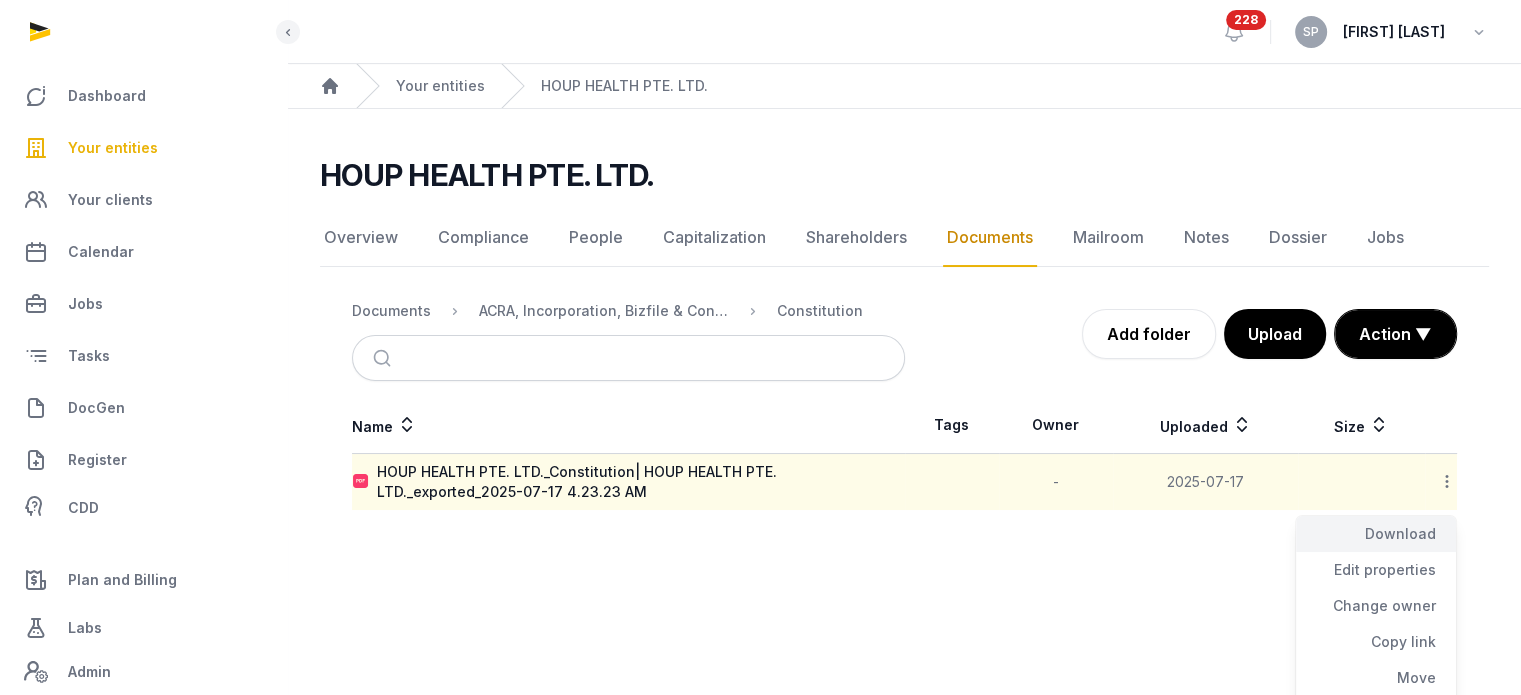 click on "Download" 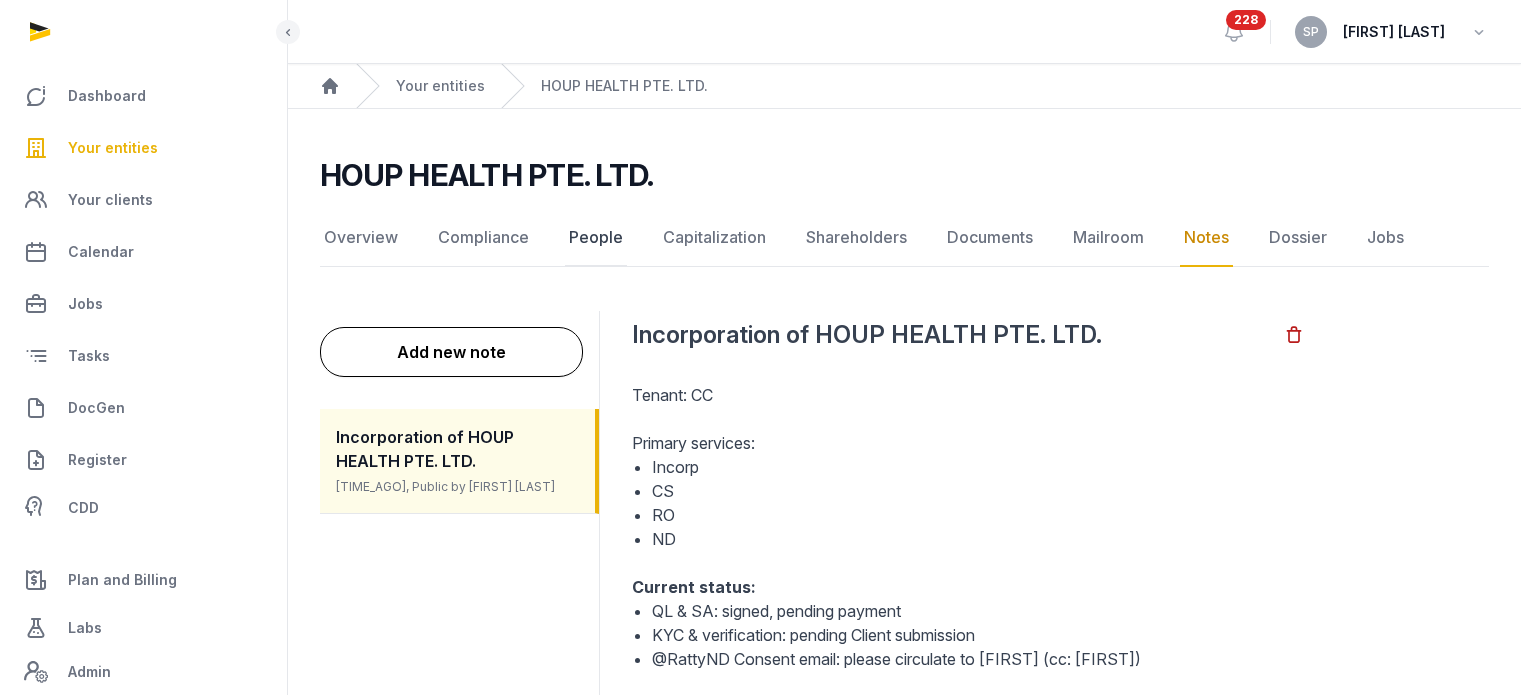 scroll, scrollTop: 0, scrollLeft: 0, axis: both 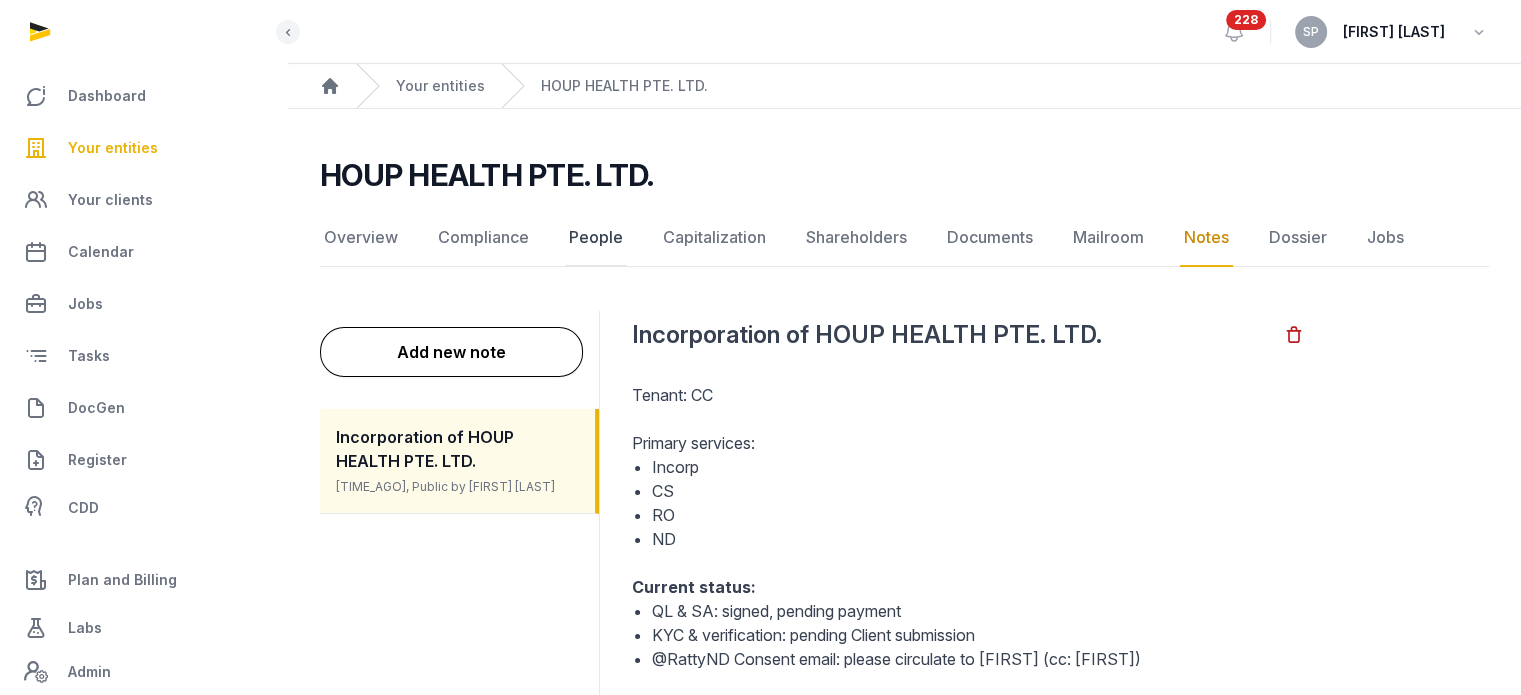 click on "People" 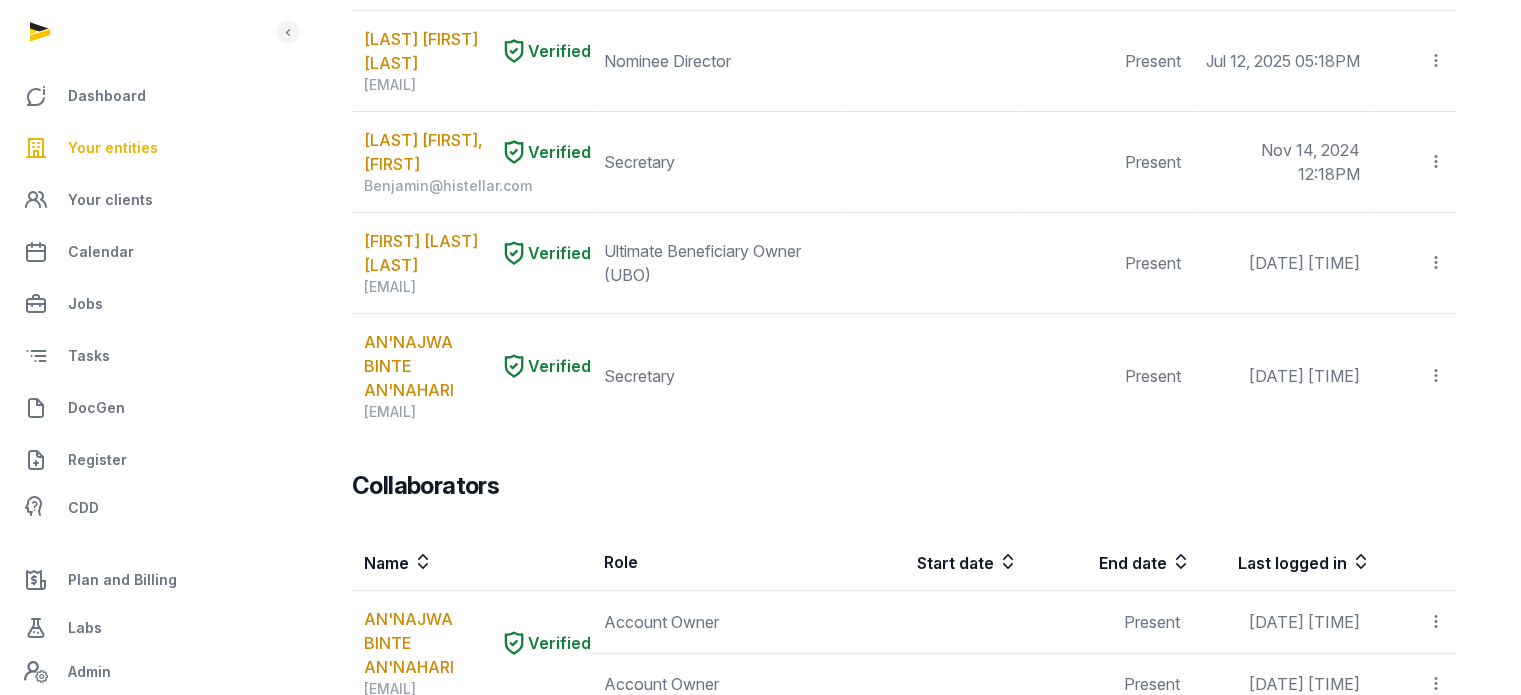 scroll, scrollTop: 425, scrollLeft: 0, axis: vertical 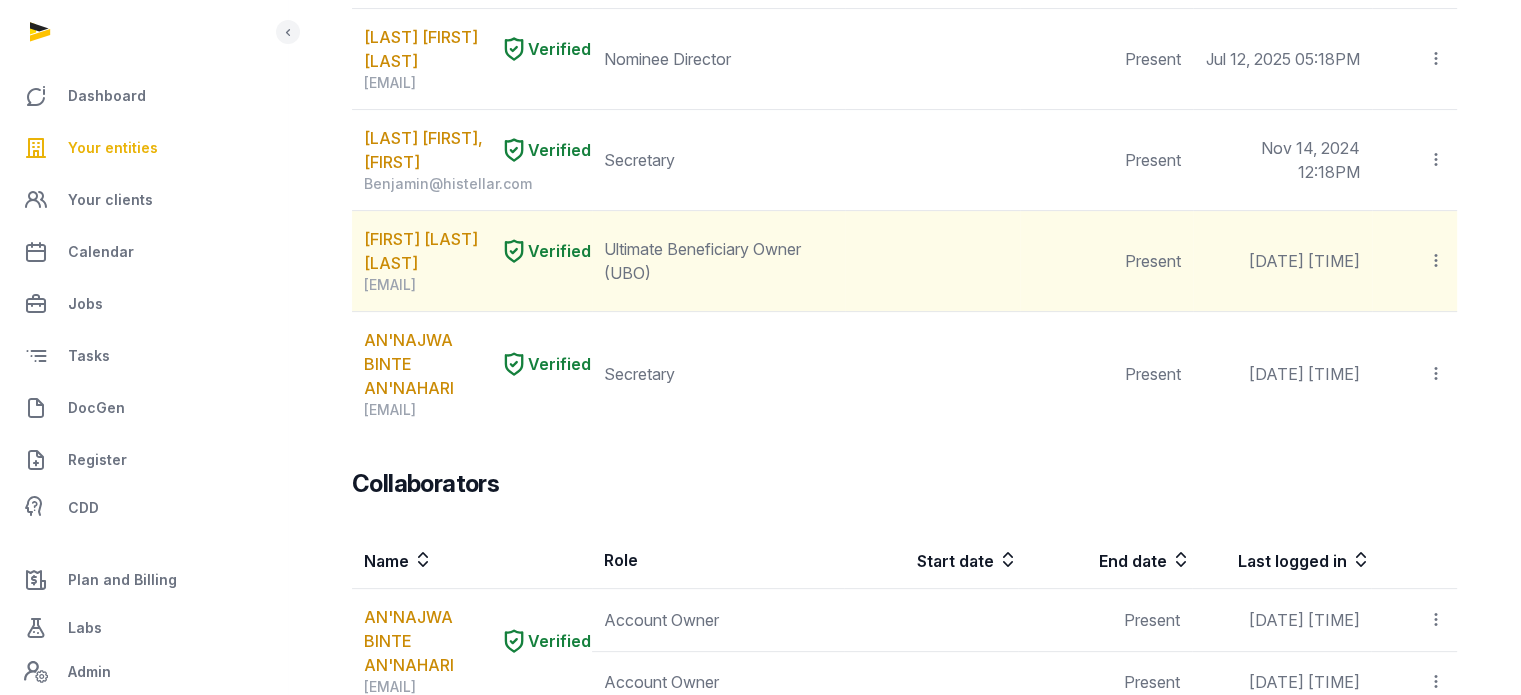 drag, startPoint x: 489, startPoint y: 341, endPoint x: 366, endPoint y: 339, distance: 123.01626 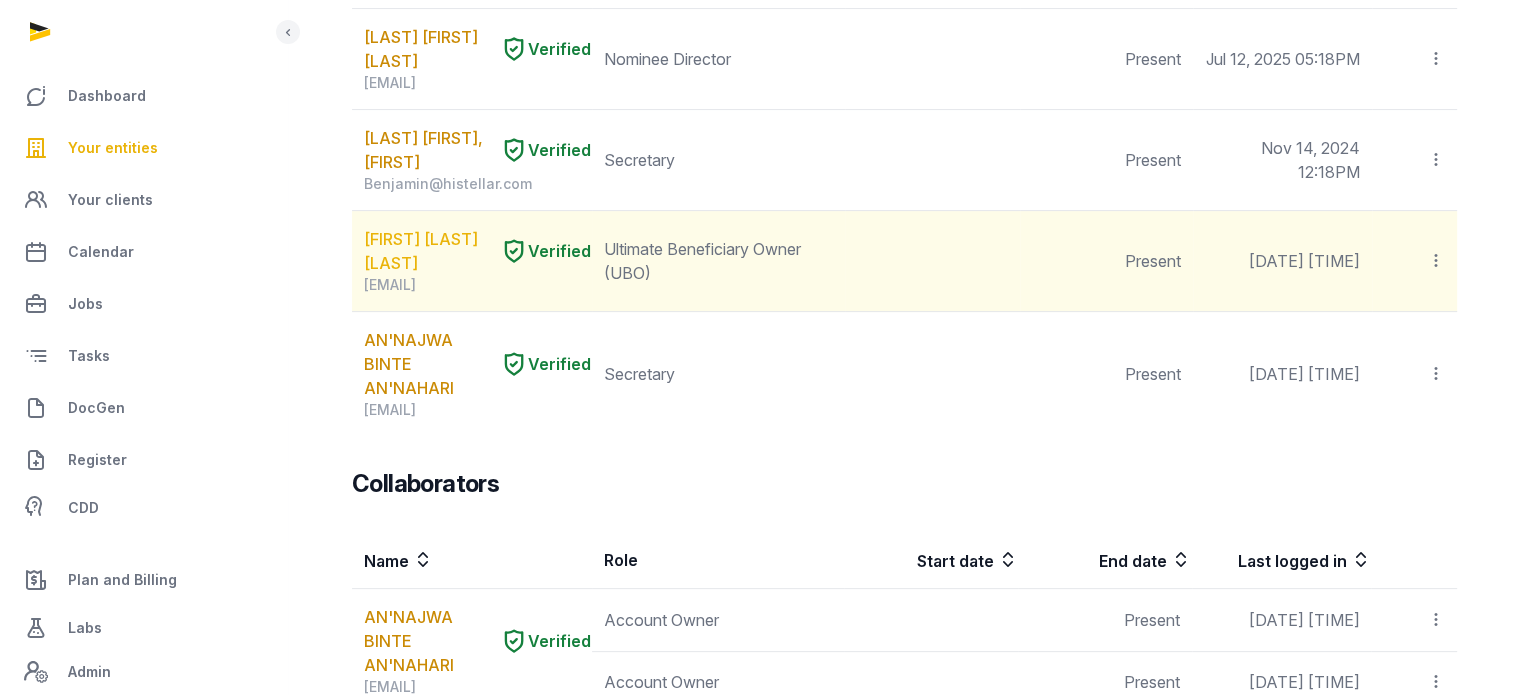 click on "[FIRST] [LAST] [LAST]" at bounding box center (428, 251) 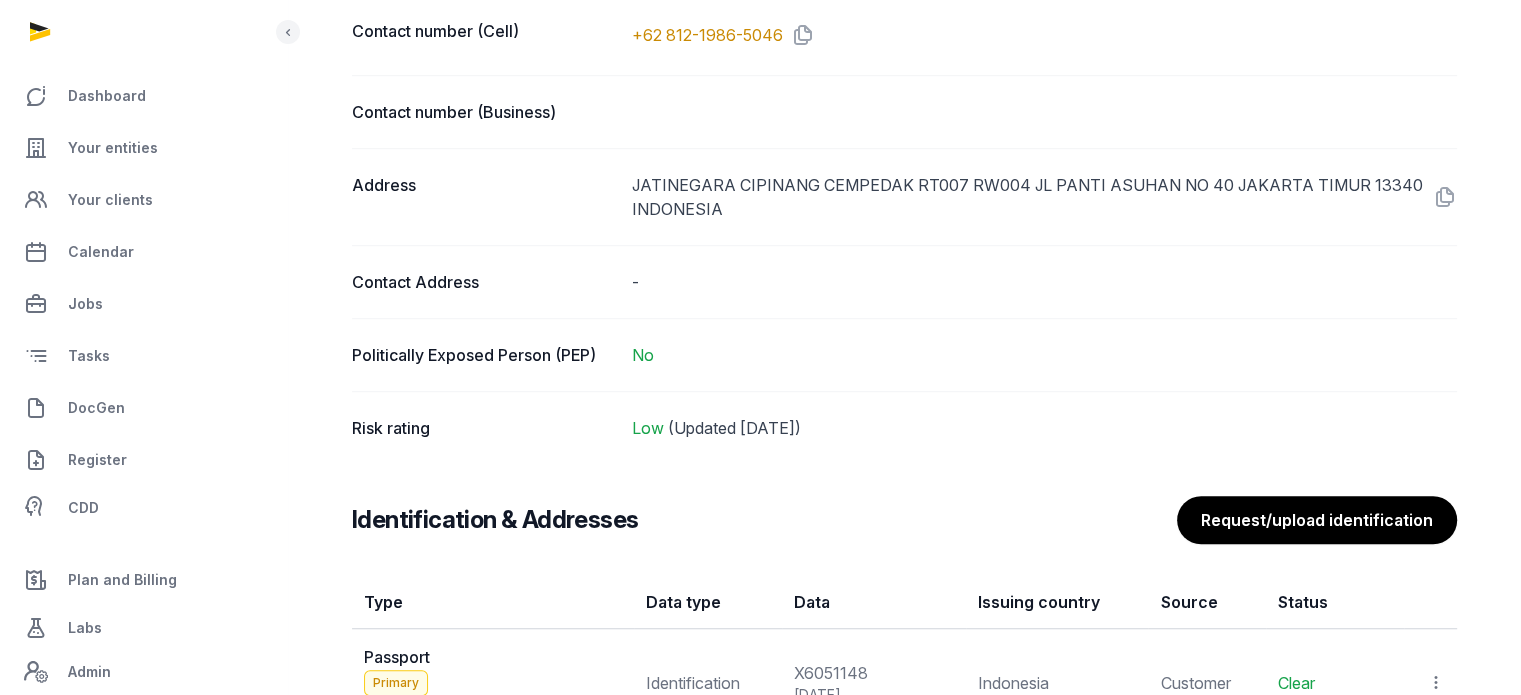 scroll, scrollTop: 1833, scrollLeft: 0, axis: vertical 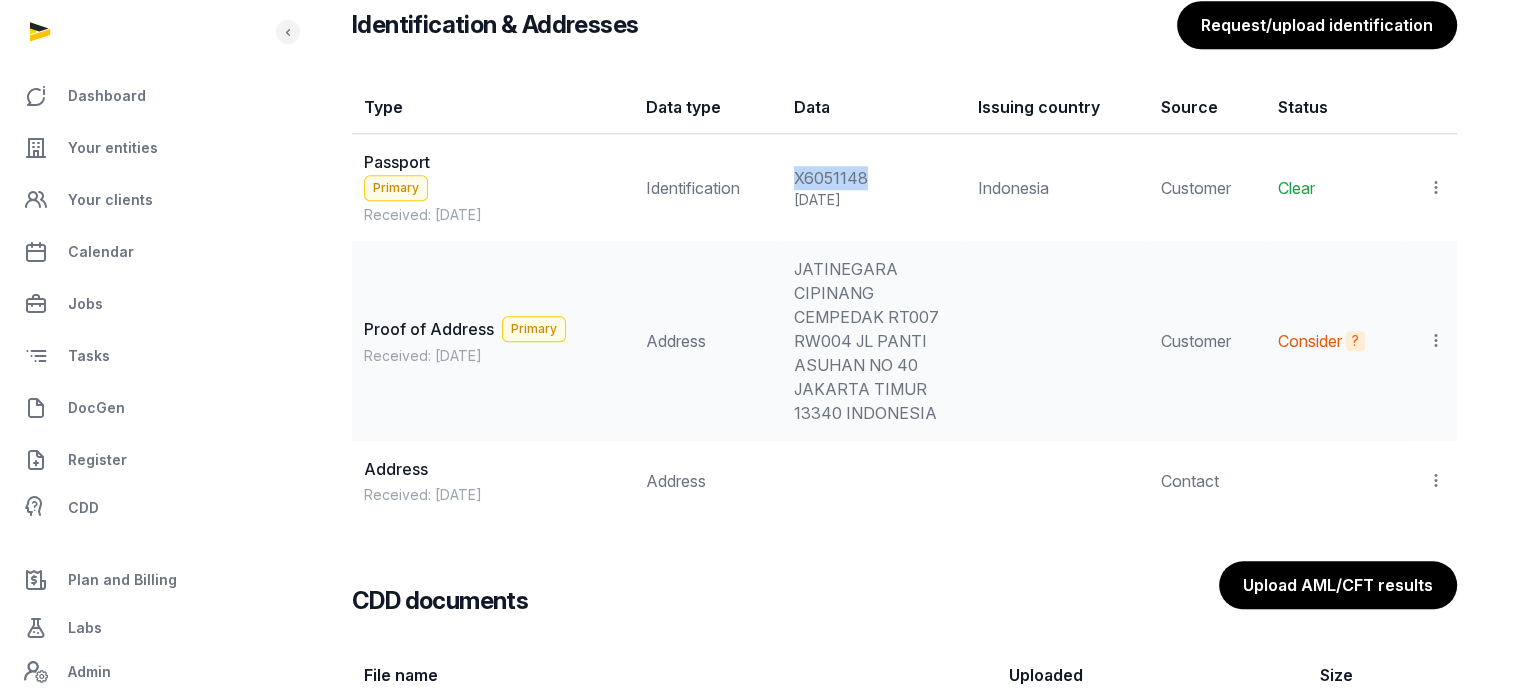 drag, startPoint x: 876, startPoint y: 174, endPoint x: 792, endPoint y: 173, distance: 84.00595 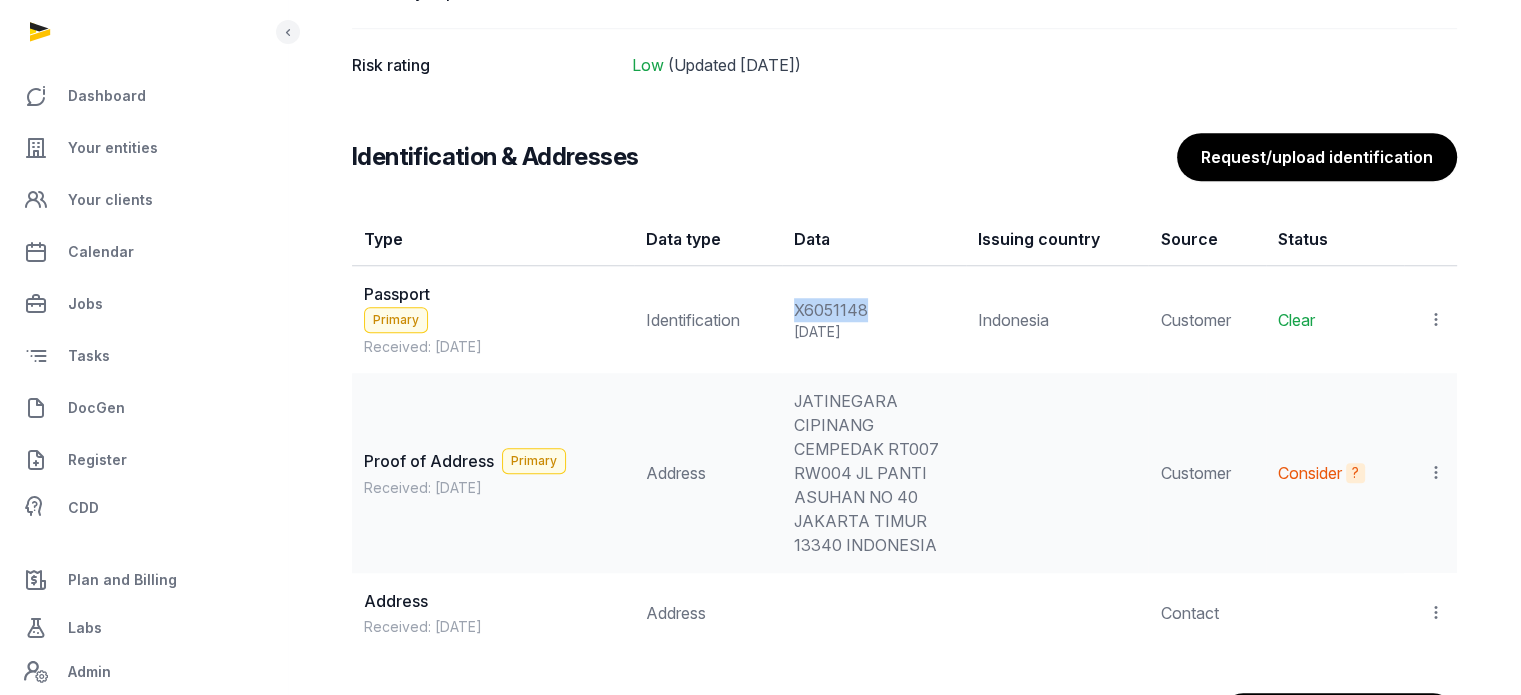 scroll, scrollTop: 1832, scrollLeft: 0, axis: vertical 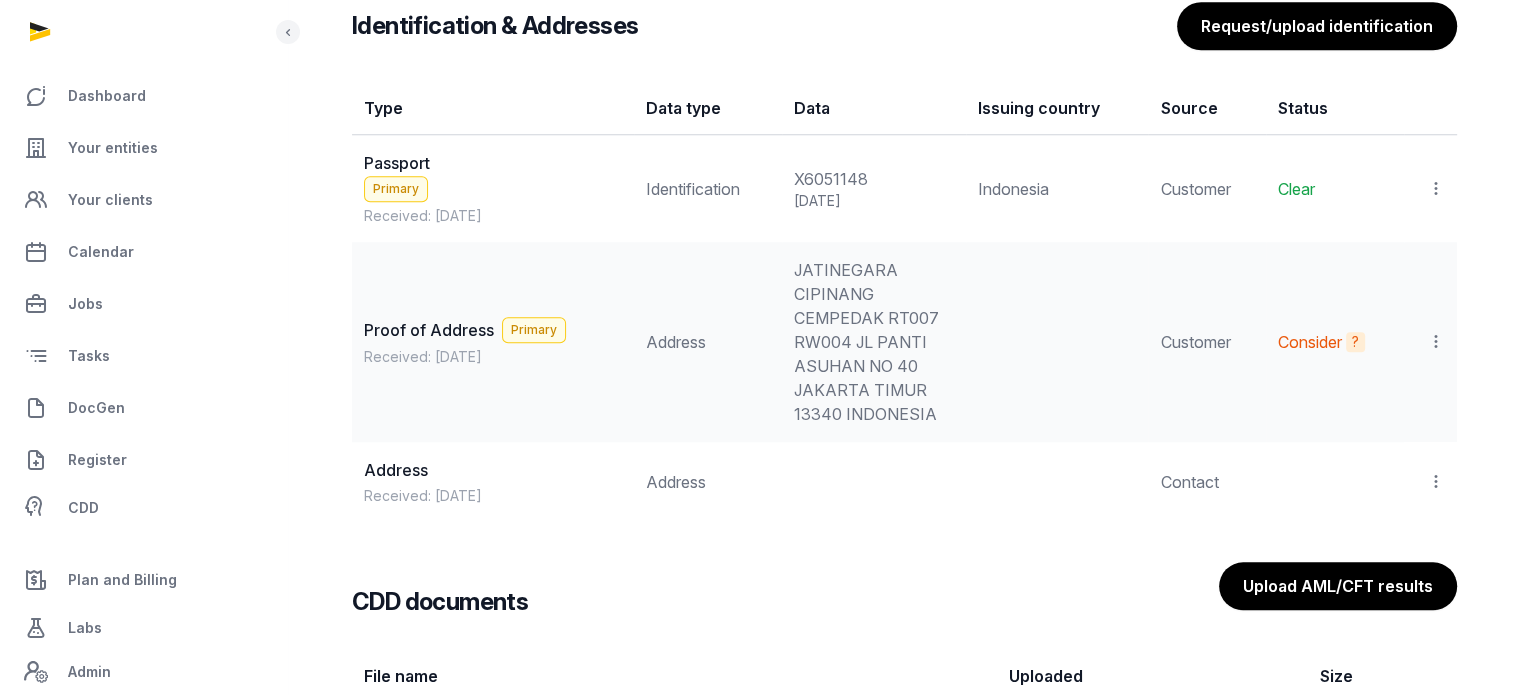 click 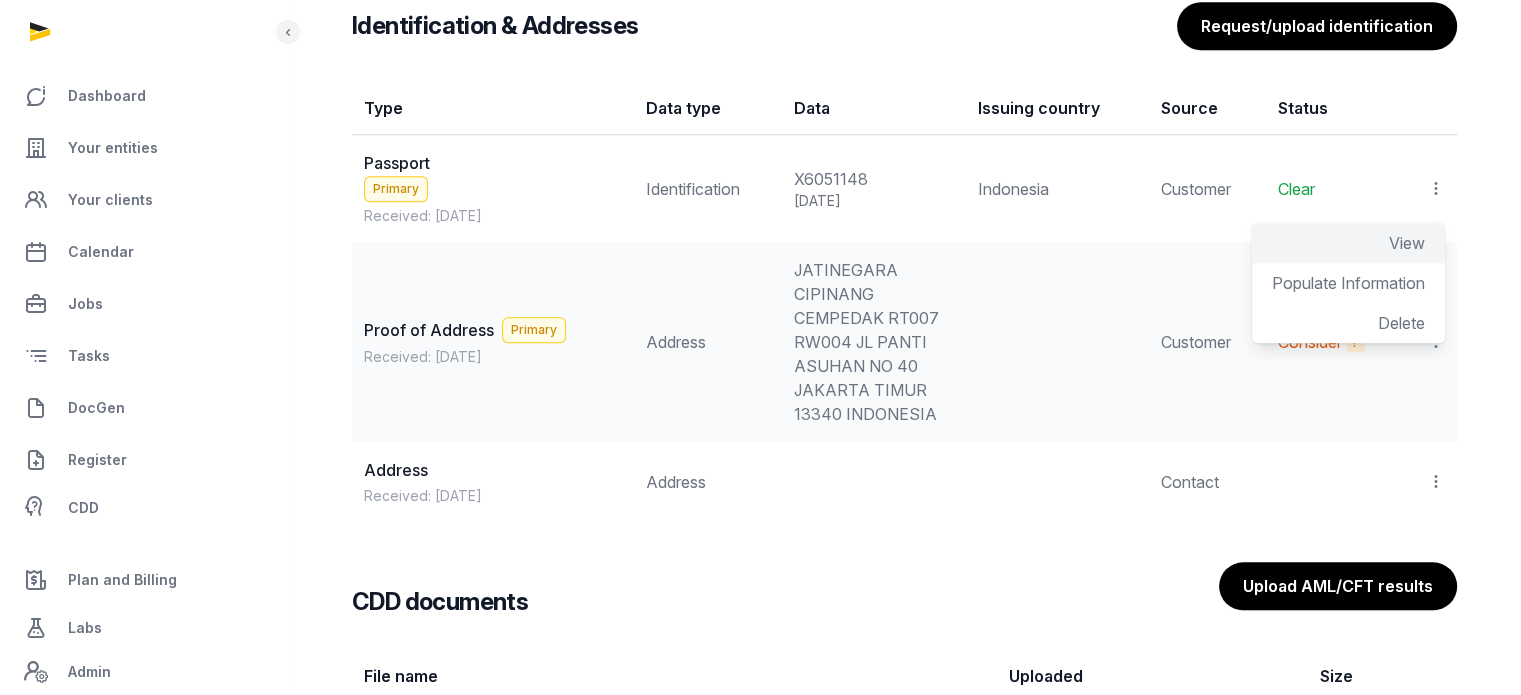 click on "View" at bounding box center (1407, 243) 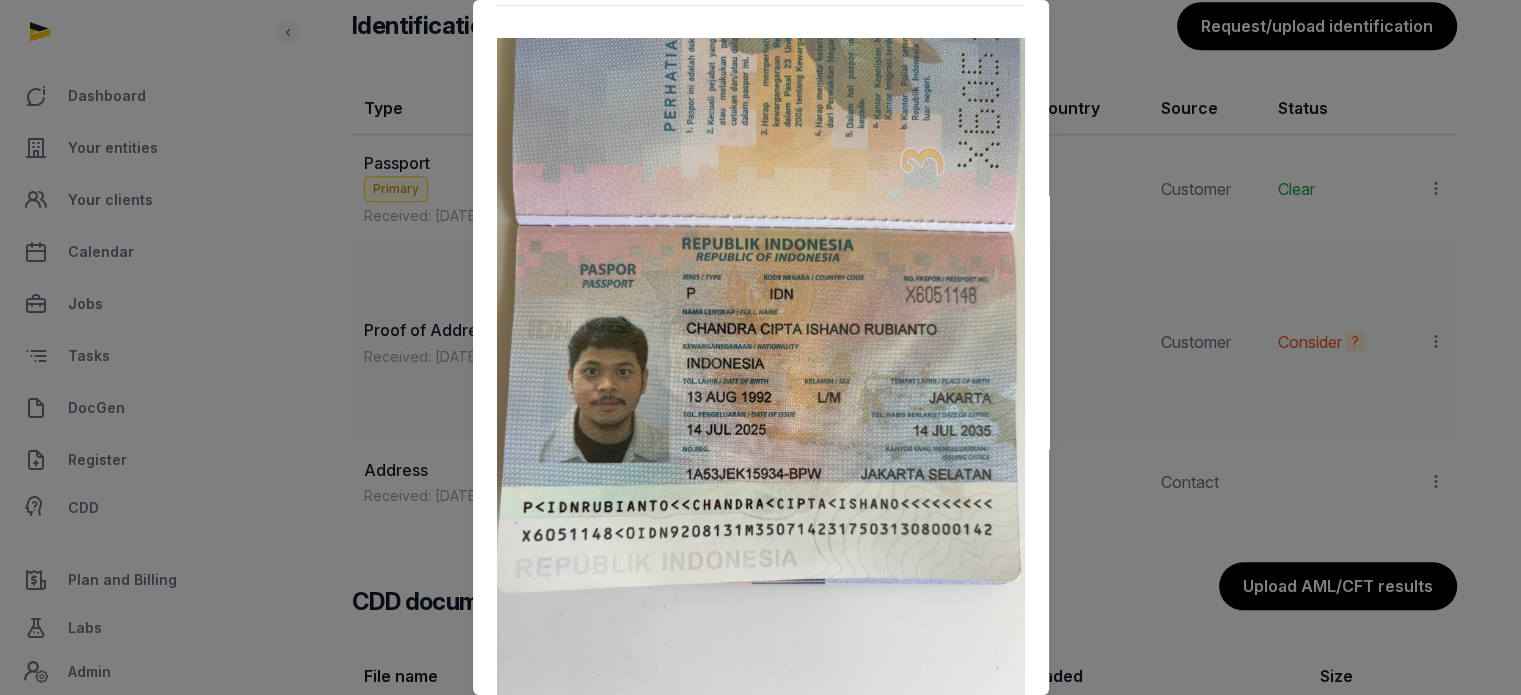 scroll, scrollTop: 63, scrollLeft: 0, axis: vertical 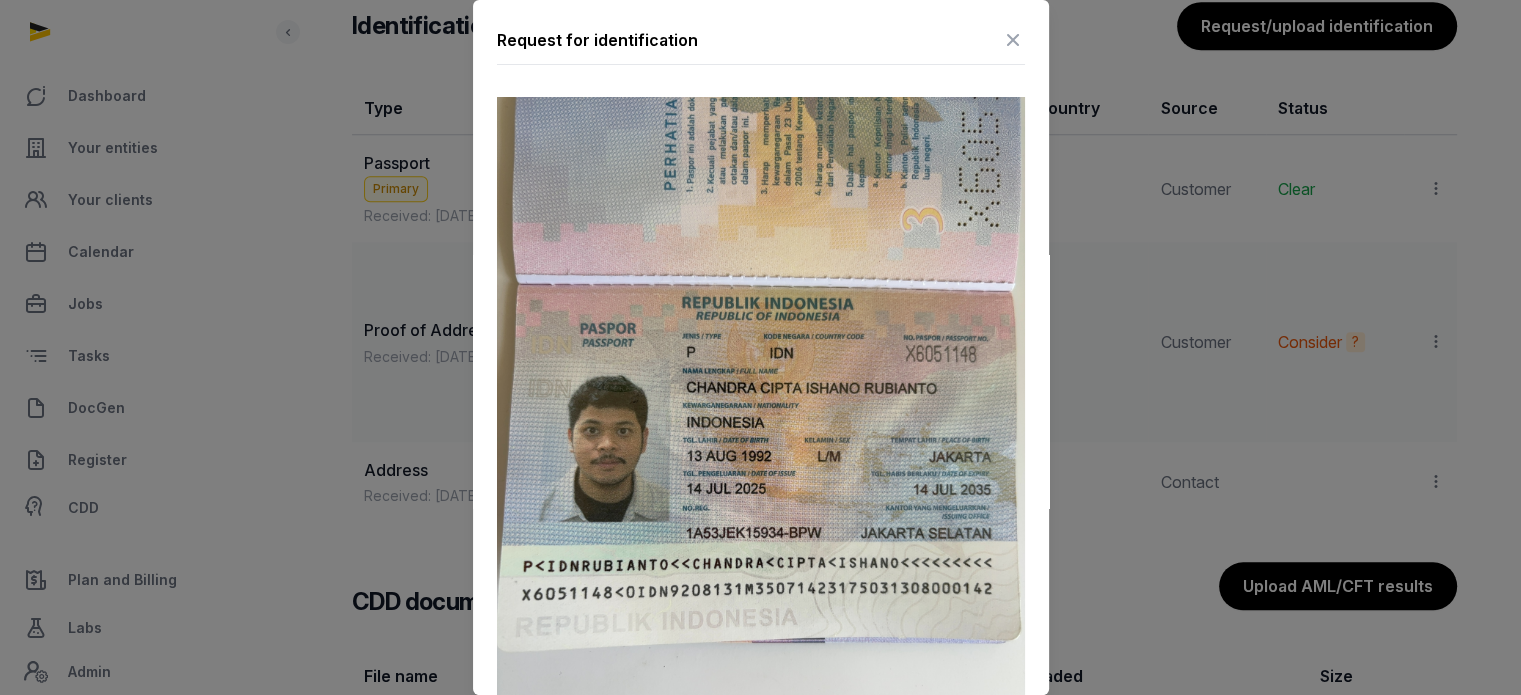 click at bounding box center [1013, 40] 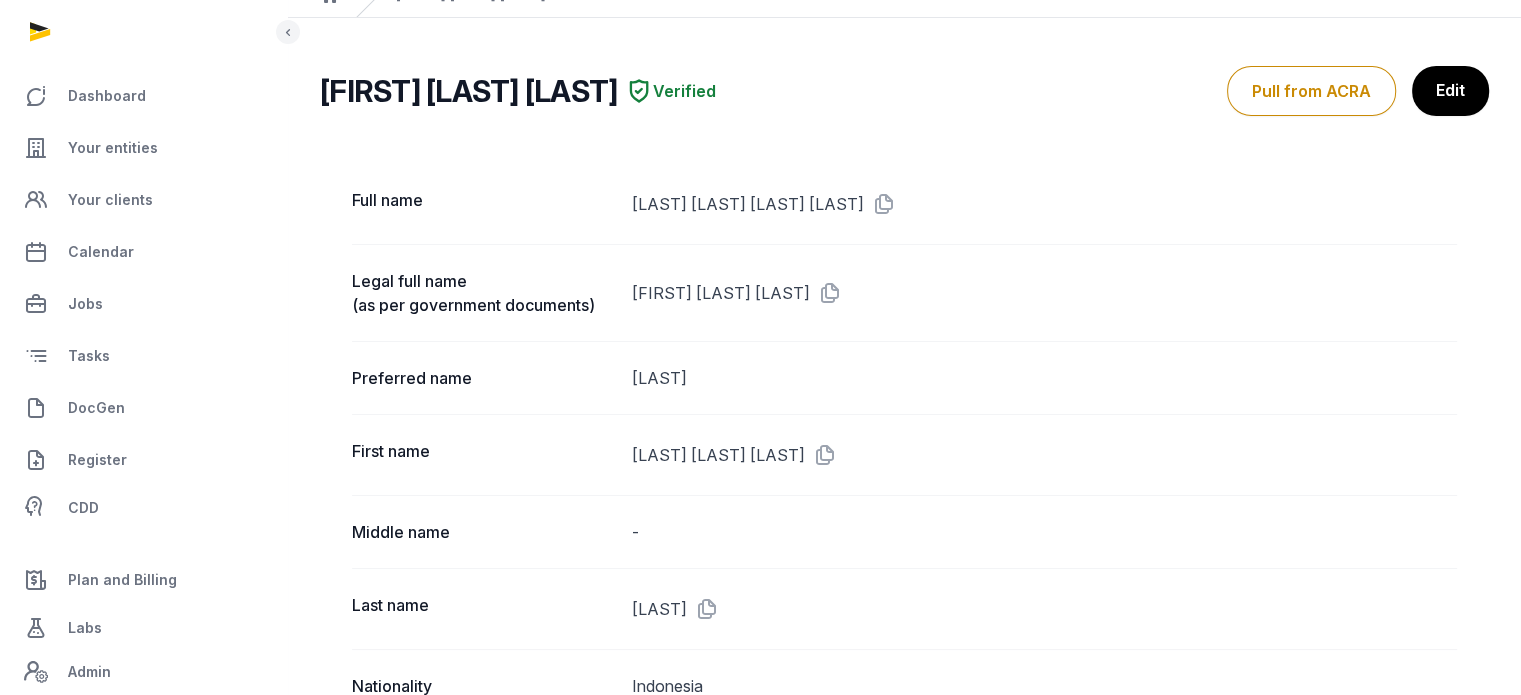 scroll, scrollTop: 87, scrollLeft: 0, axis: vertical 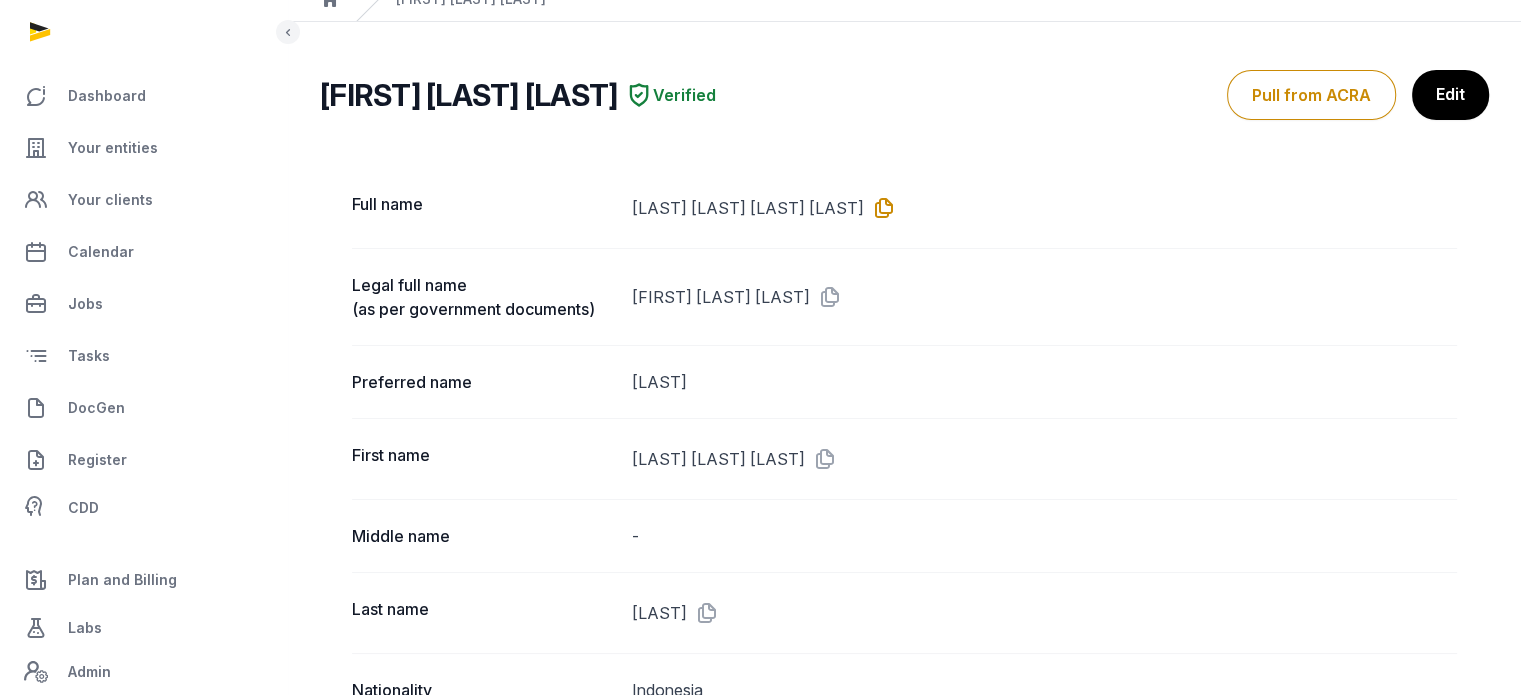 click at bounding box center [880, 208] 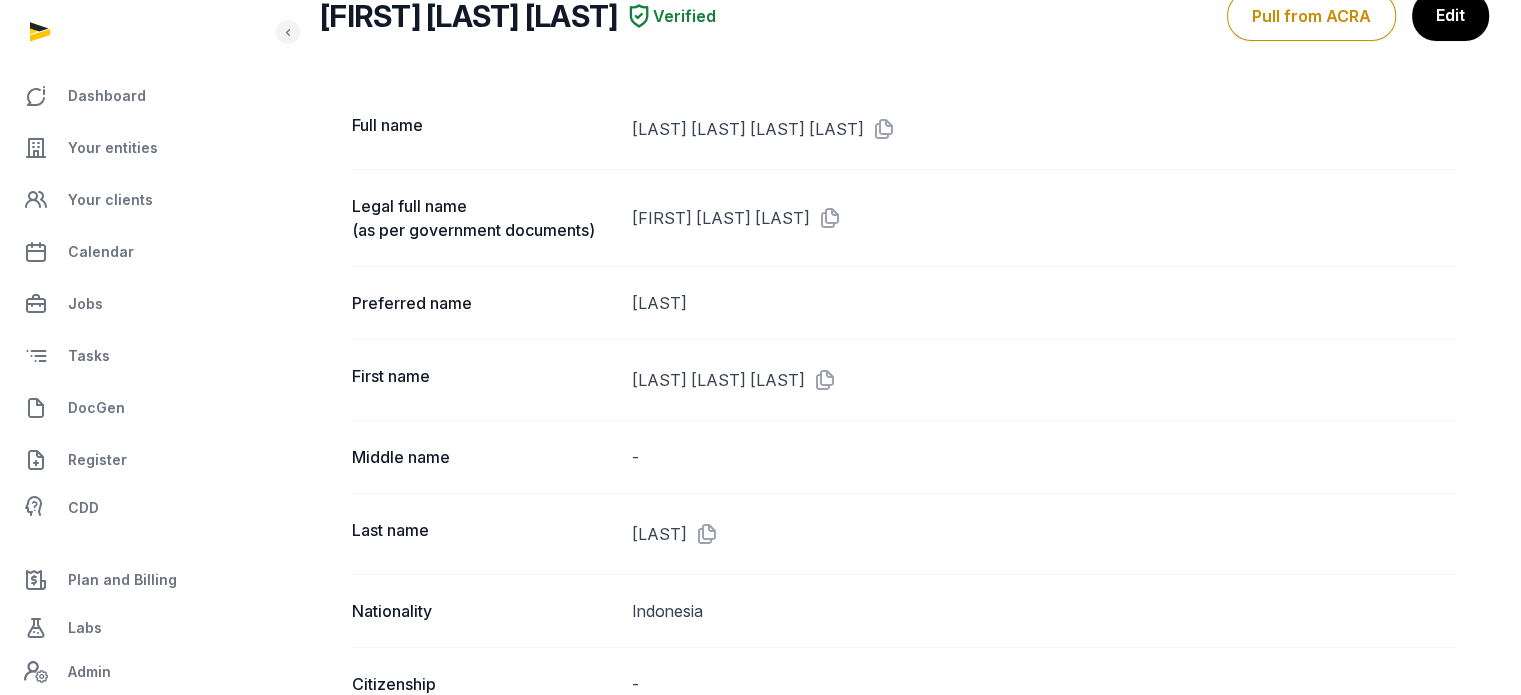 scroll, scrollTop: 174, scrollLeft: 0, axis: vertical 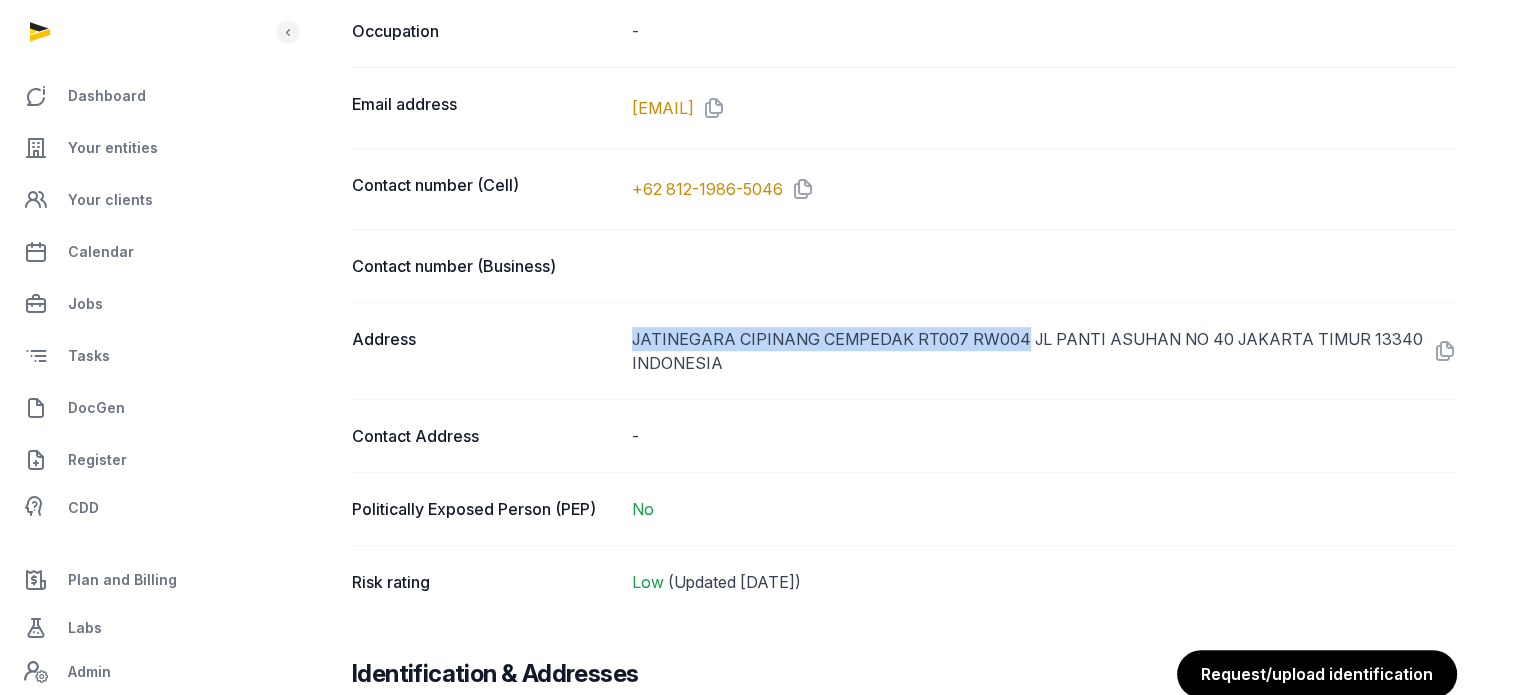 drag, startPoint x: 1020, startPoint y: 335, endPoint x: 628, endPoint y: 323, distance: 392.18362 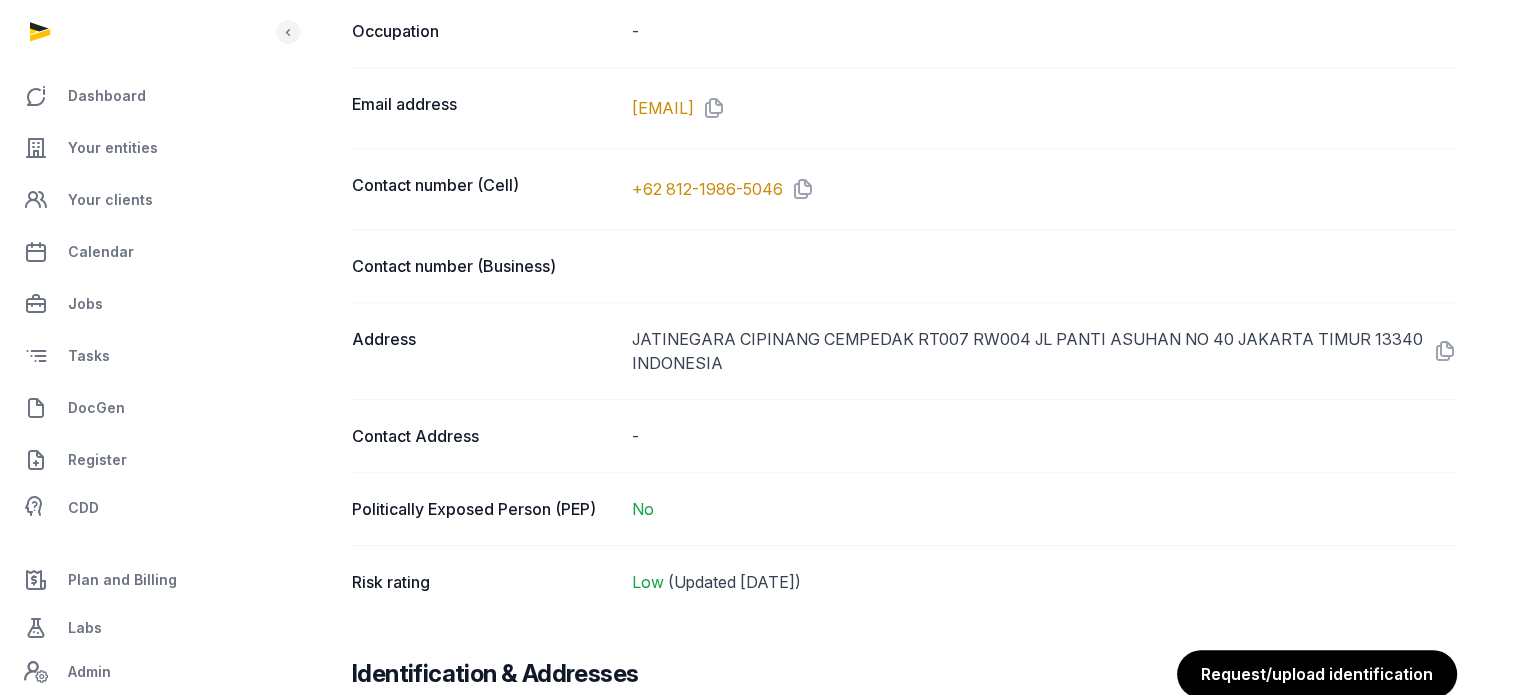 click on "JATINEGARA CIPINANG CEMPEDAK RT007 RW004 JL PANTI ASUHAN NO 40 JAKARTA TIMUR 13340 INDONESIA" at bounding box center (1044, 351) 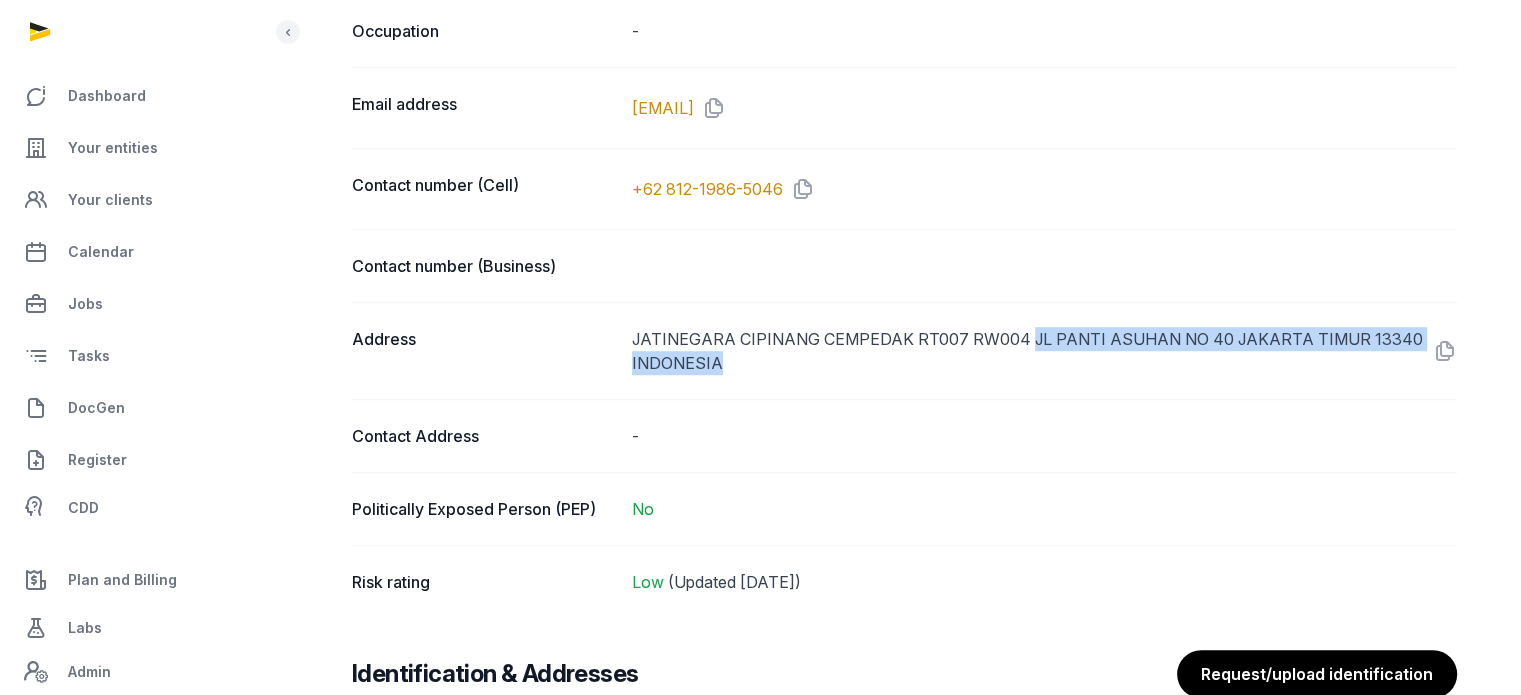 drag, startPoint x: 1024, startPoint y: 330, endPoint x: 1228, endPoint y: 375, distance: 208.90428 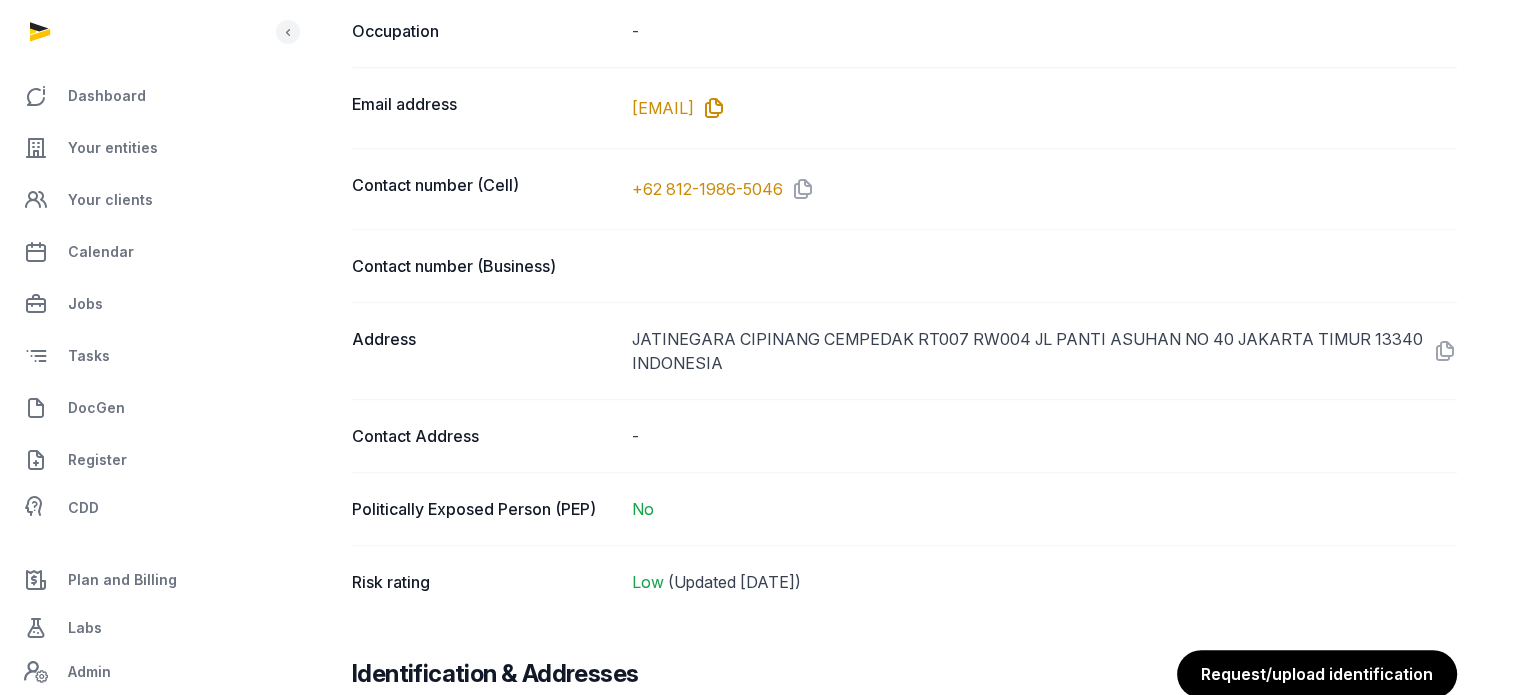 click at bounding box center (710, 108) 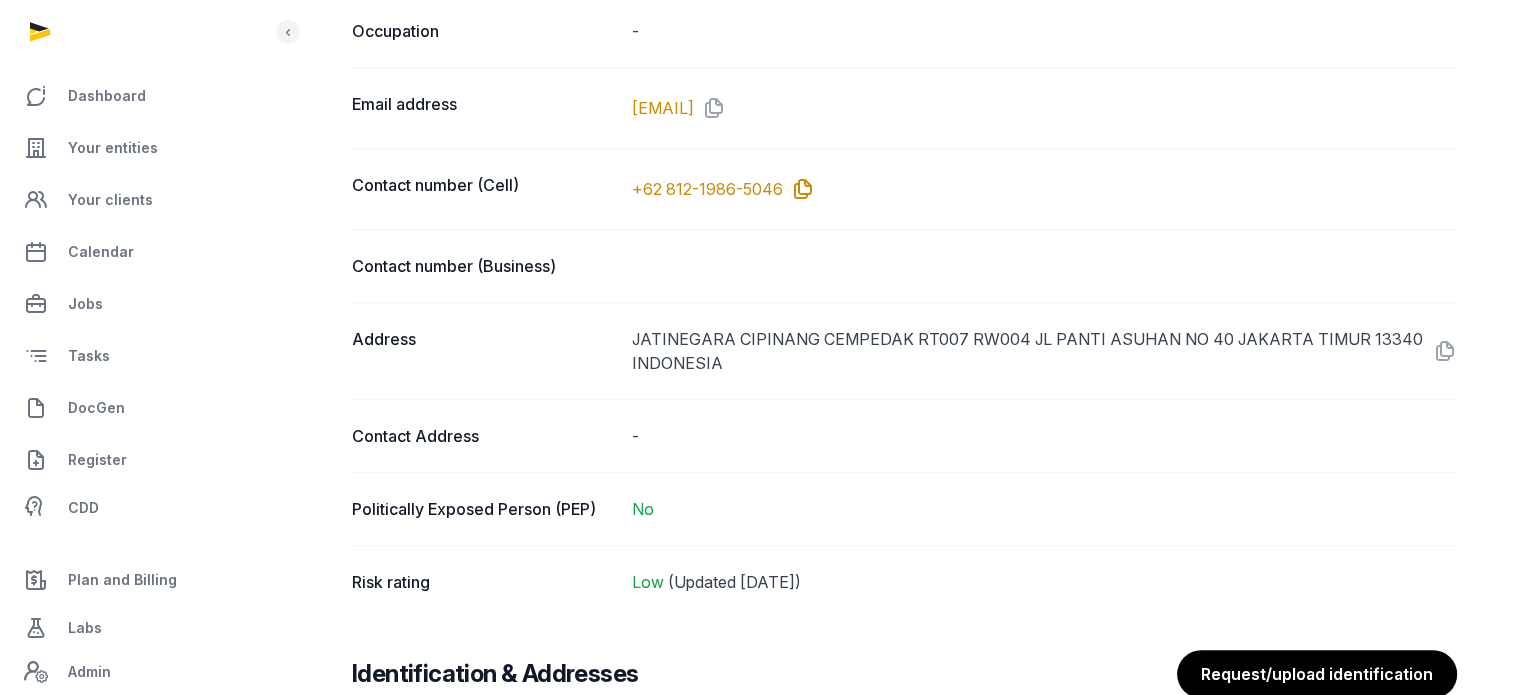 click at bounding box center (799, 189) 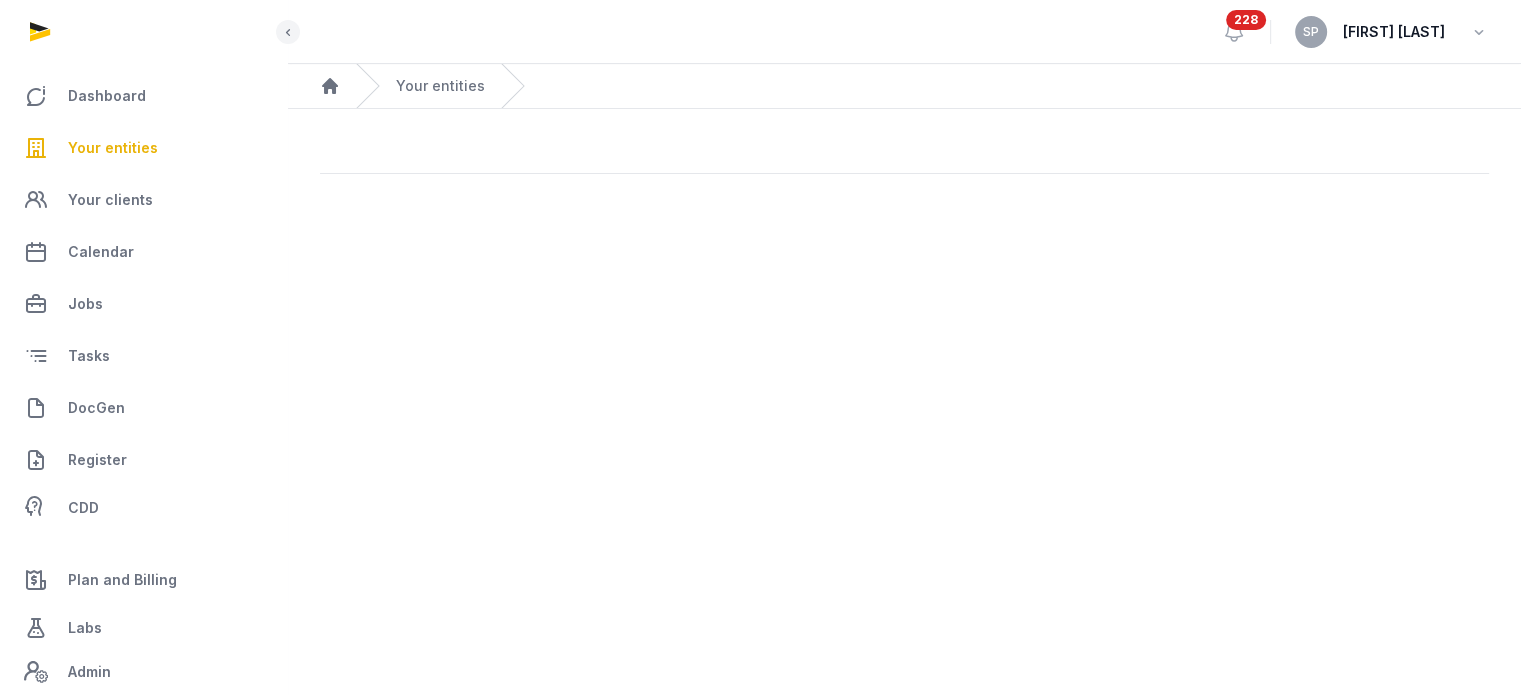 scroll, scrollTop: 0, scrollLeft: 0, axis: both 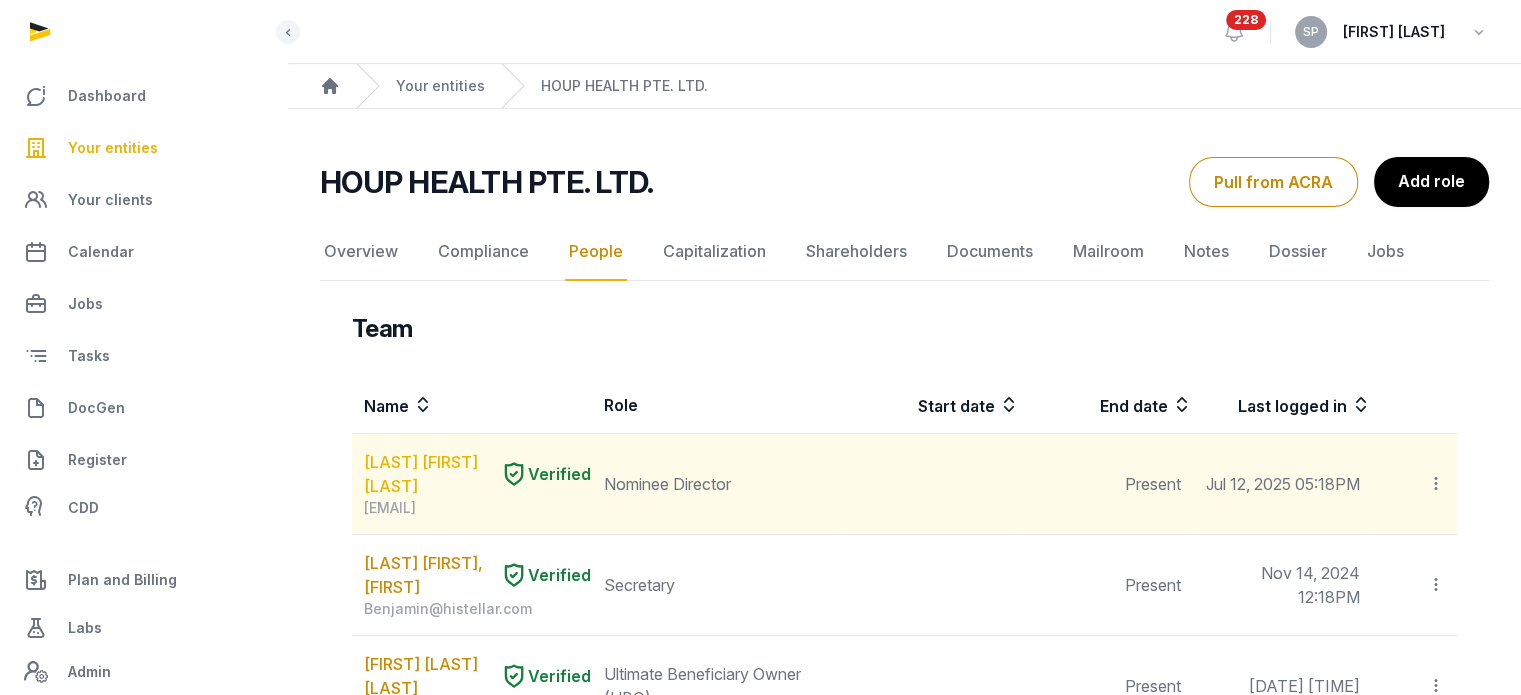 click on "[LAST] [FIRST] [LAST]" at bounding box center (428, 474) 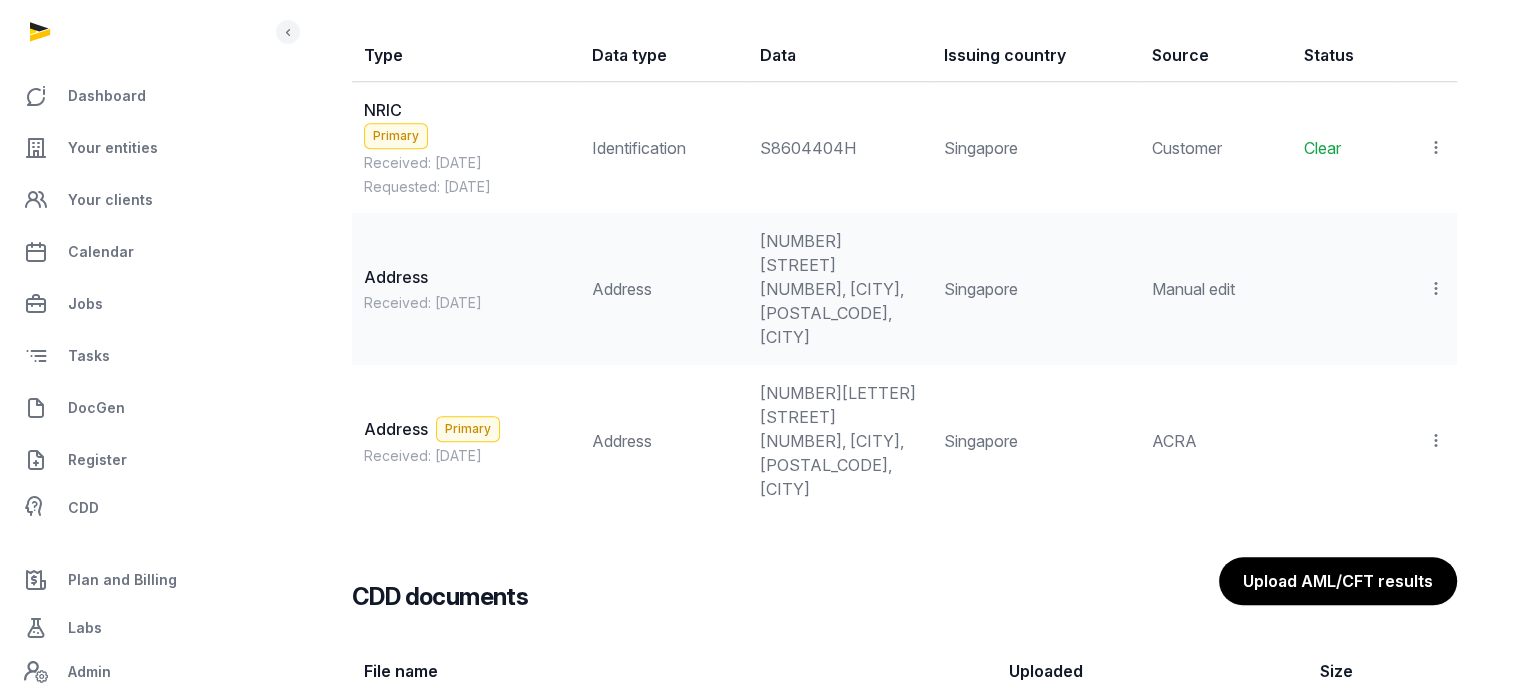 scroll, scrollTop: 1766, scrollLeft: 0, axis: vertical 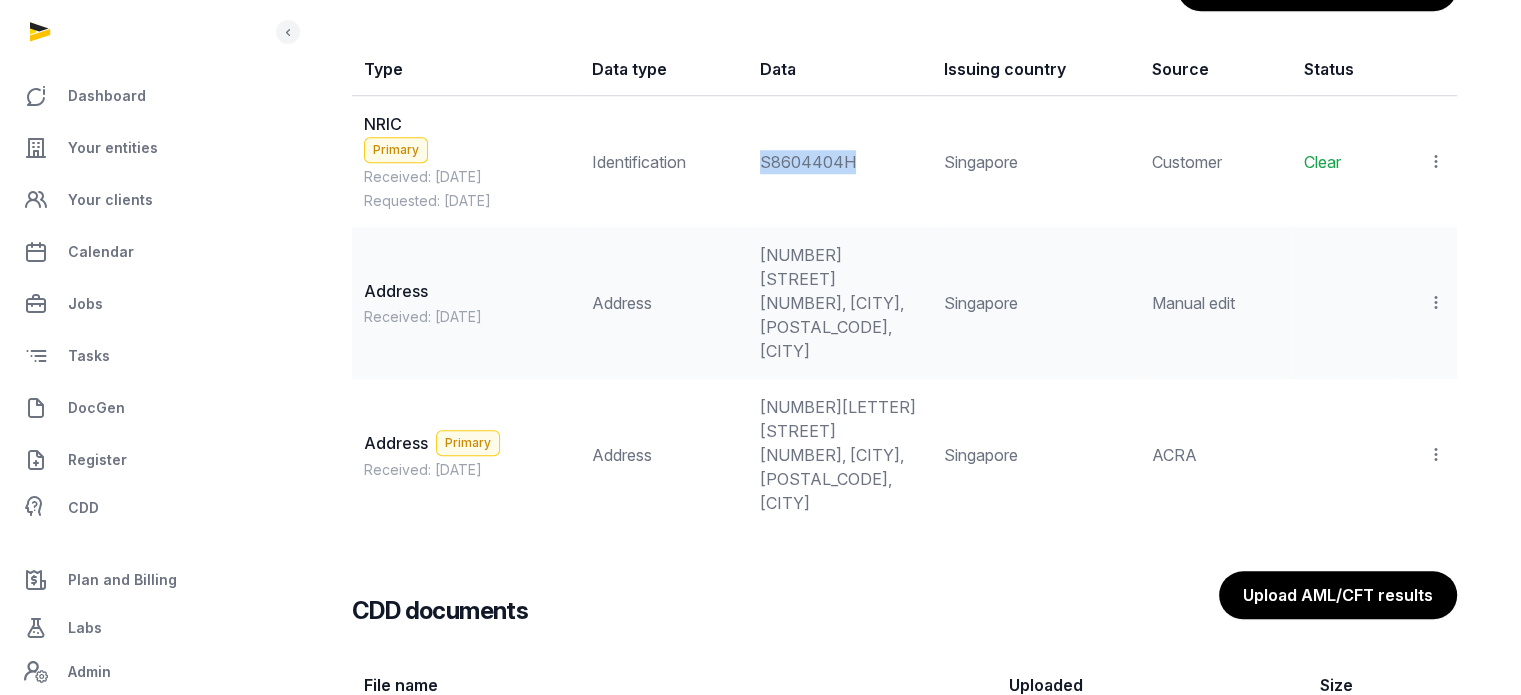 drag, startPoint x: 892, startPoint y: 159, endPoint x: 781, endPoint y: 163, distance: 111.07205 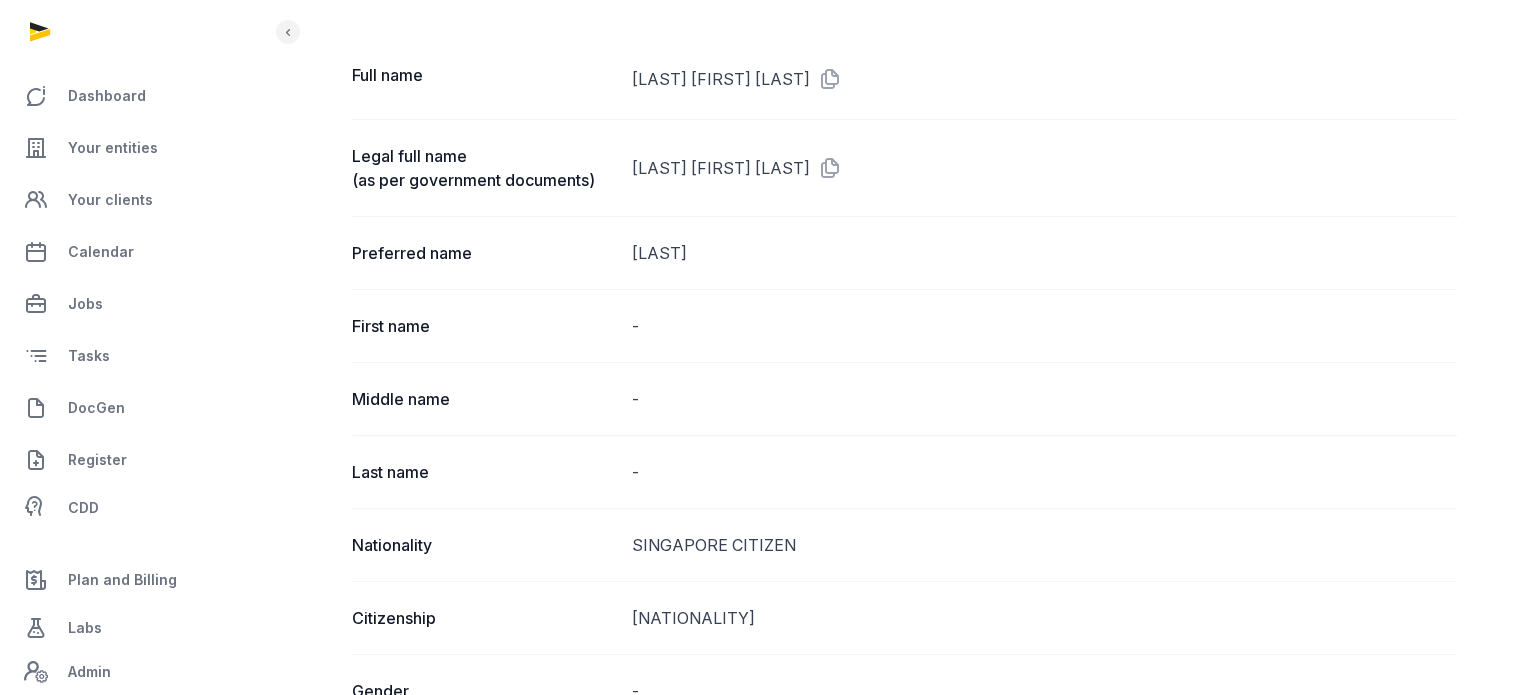 scroll, scrollTop: 76, scrollLeft: 0, axis: vertical 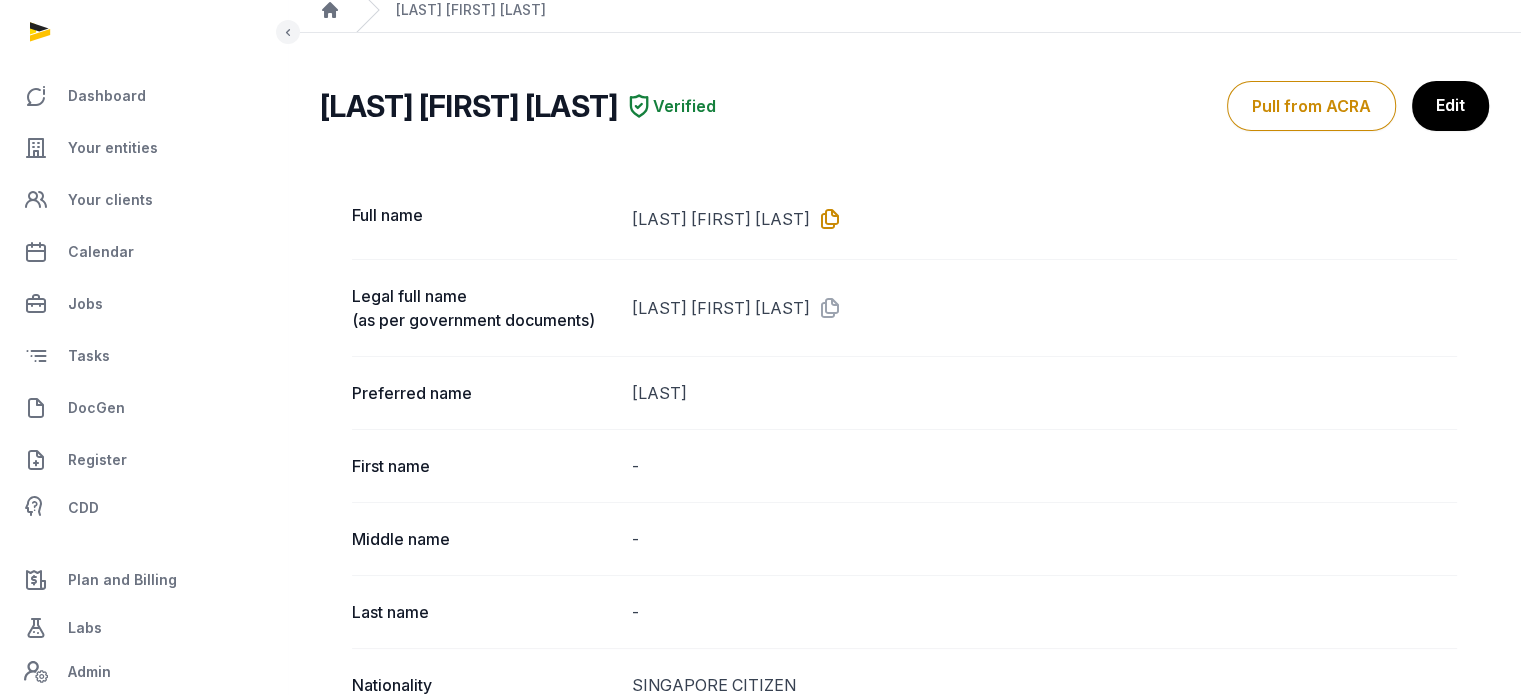 click at bounding box center [826, 219] 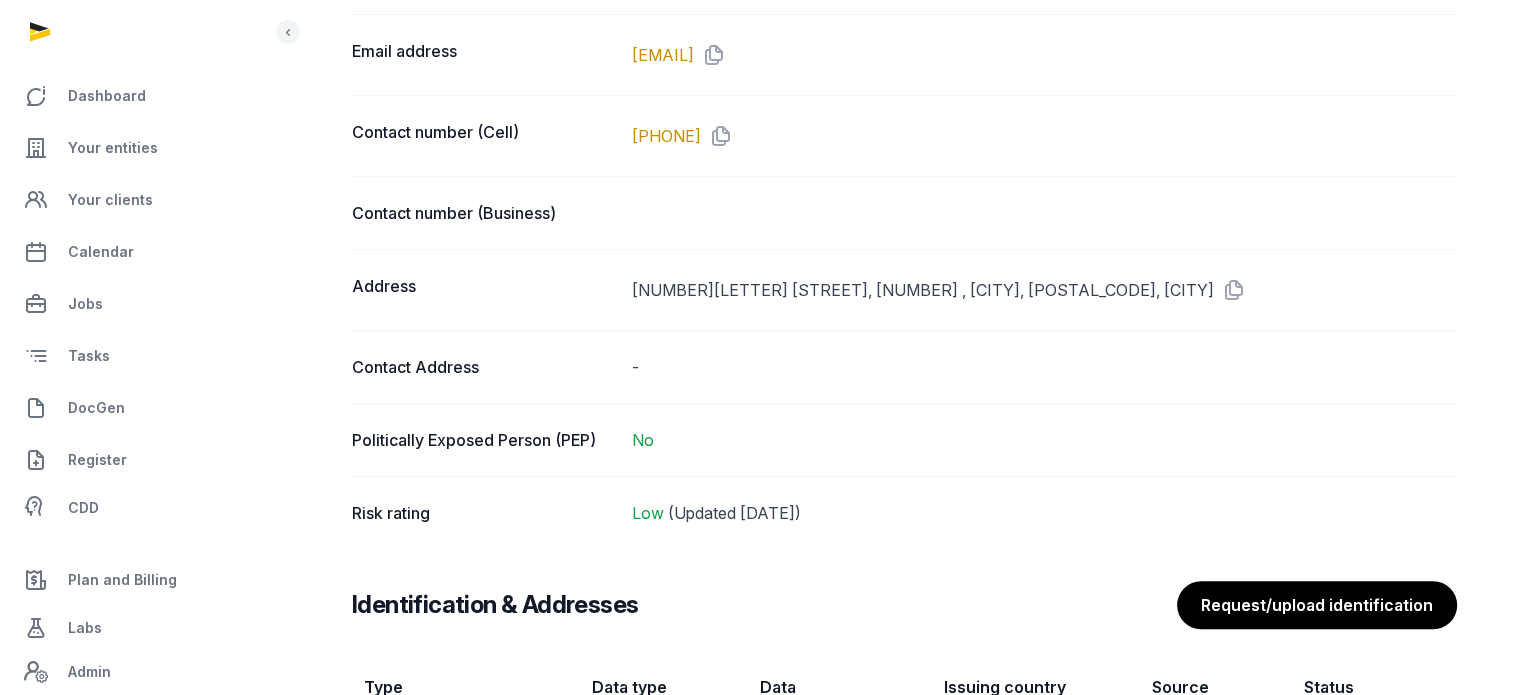 scroll, scrollTop: 1169, scrollLeft: 0, axis: vertical 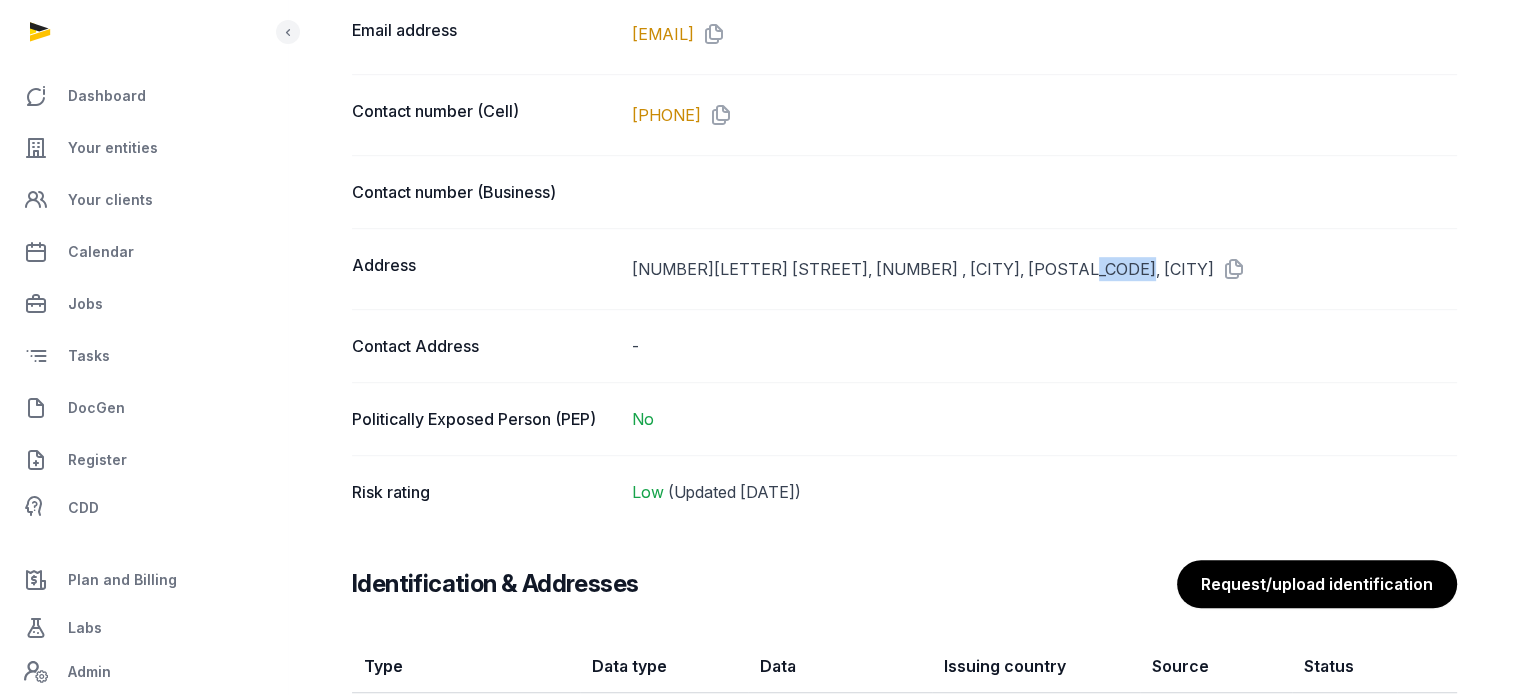 drag, startPoint x: 1096, startPoint y: 257, endPoint x: 1148, endPoint y: 260, distance: 52.086468 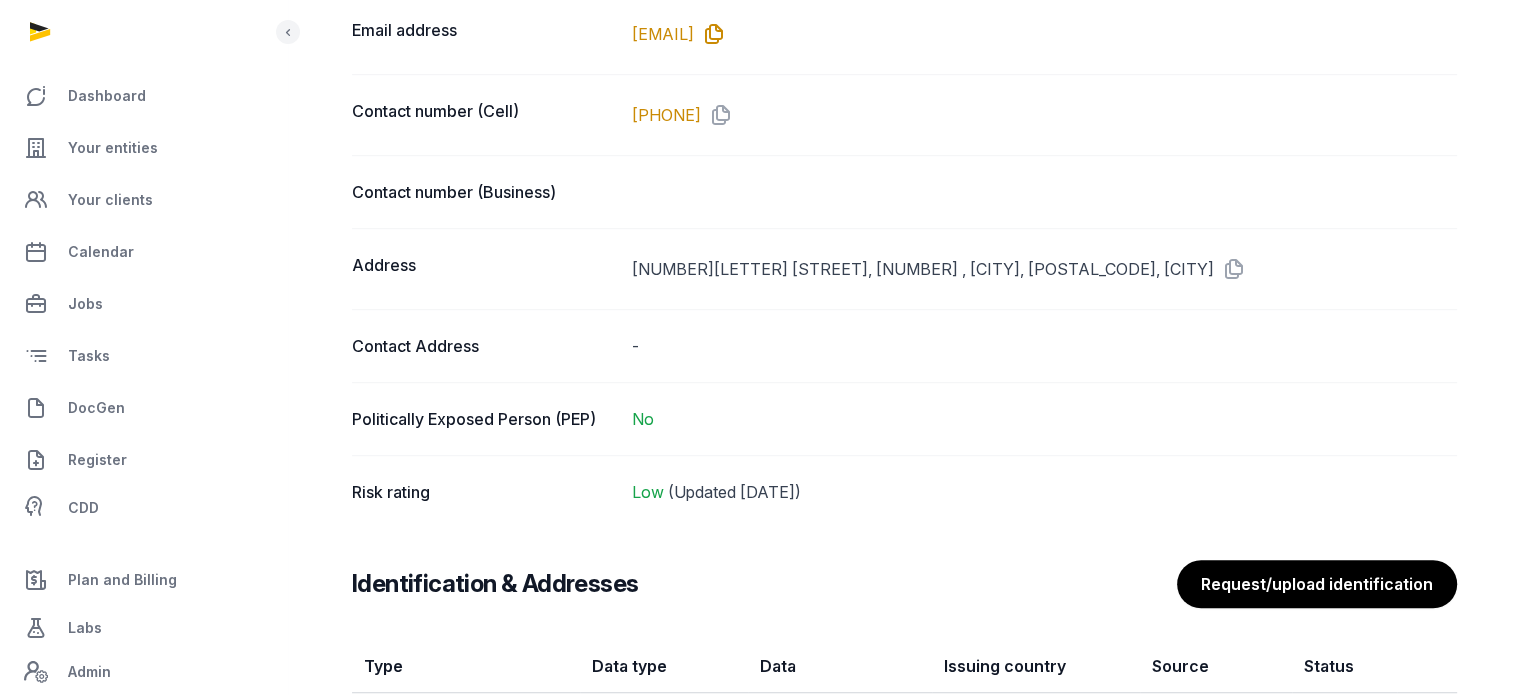 click at bounding box center (710, 34) 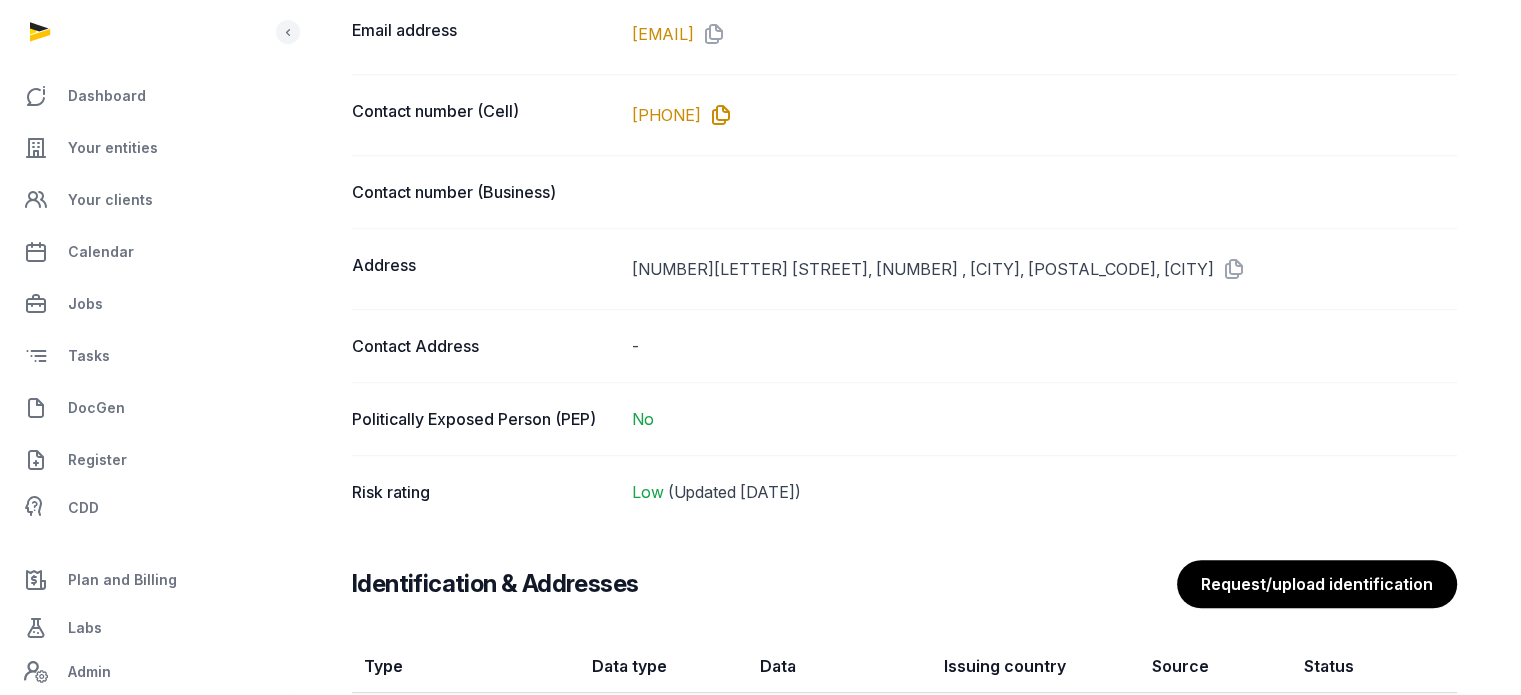 click at bounding box center [717, 115] 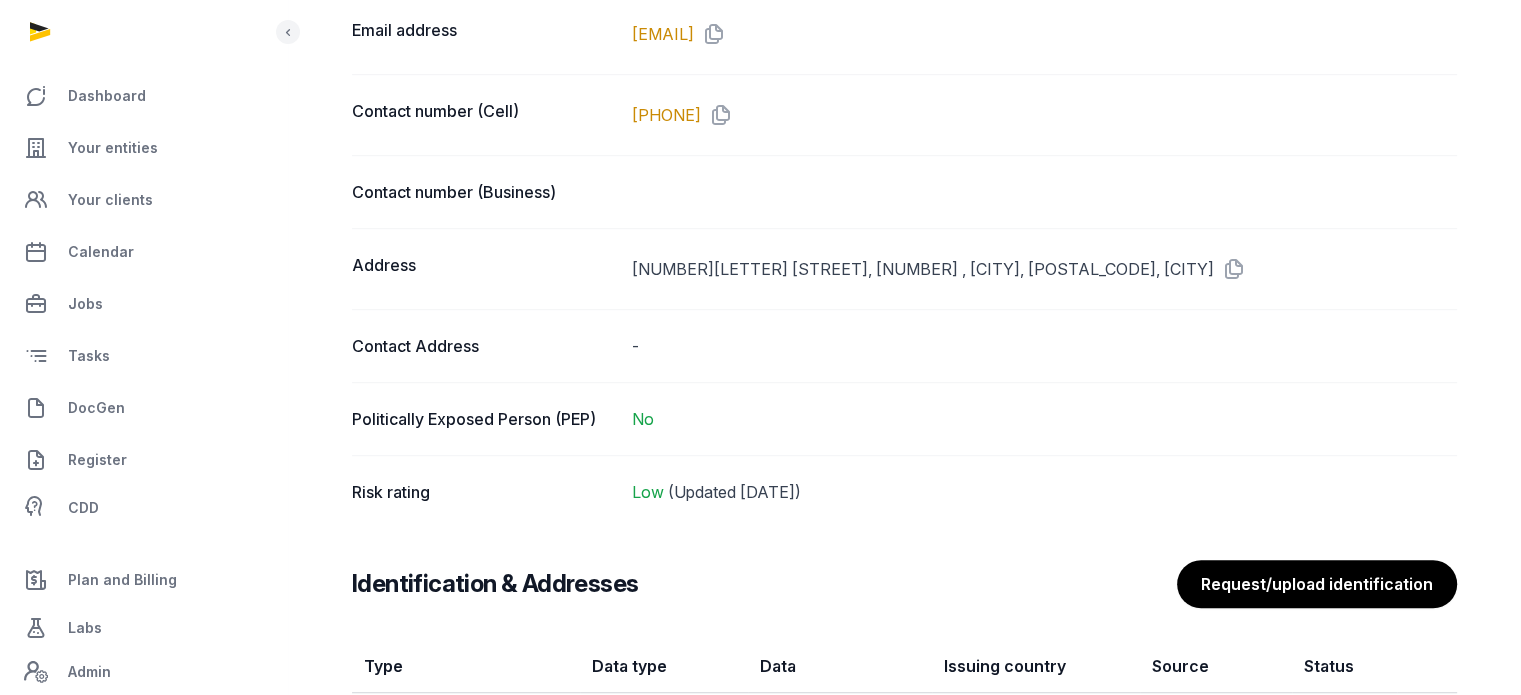 scroll, scrollTop: 0, scrollLeft: 0, axis: both 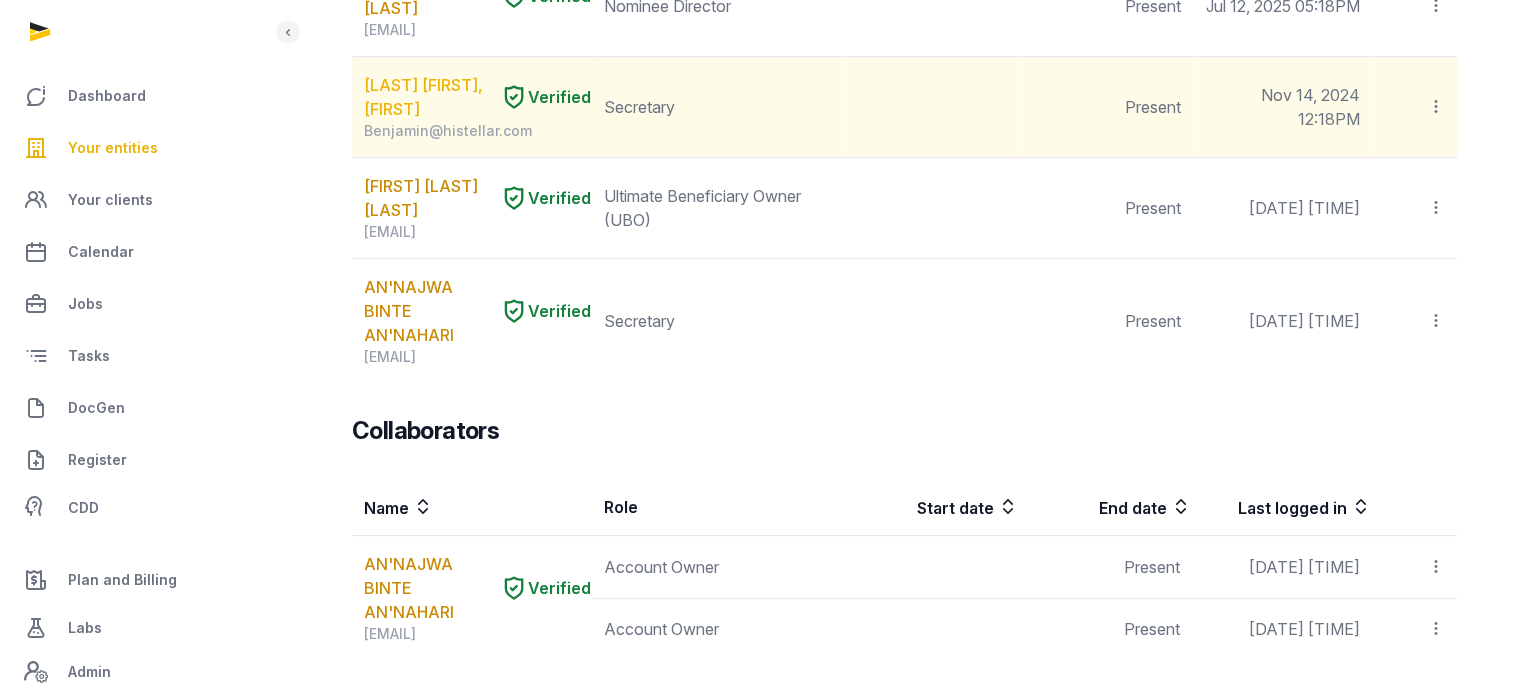 click on "[LAST] [FIRST], [FIRST]" at bounding box center (428, 97) 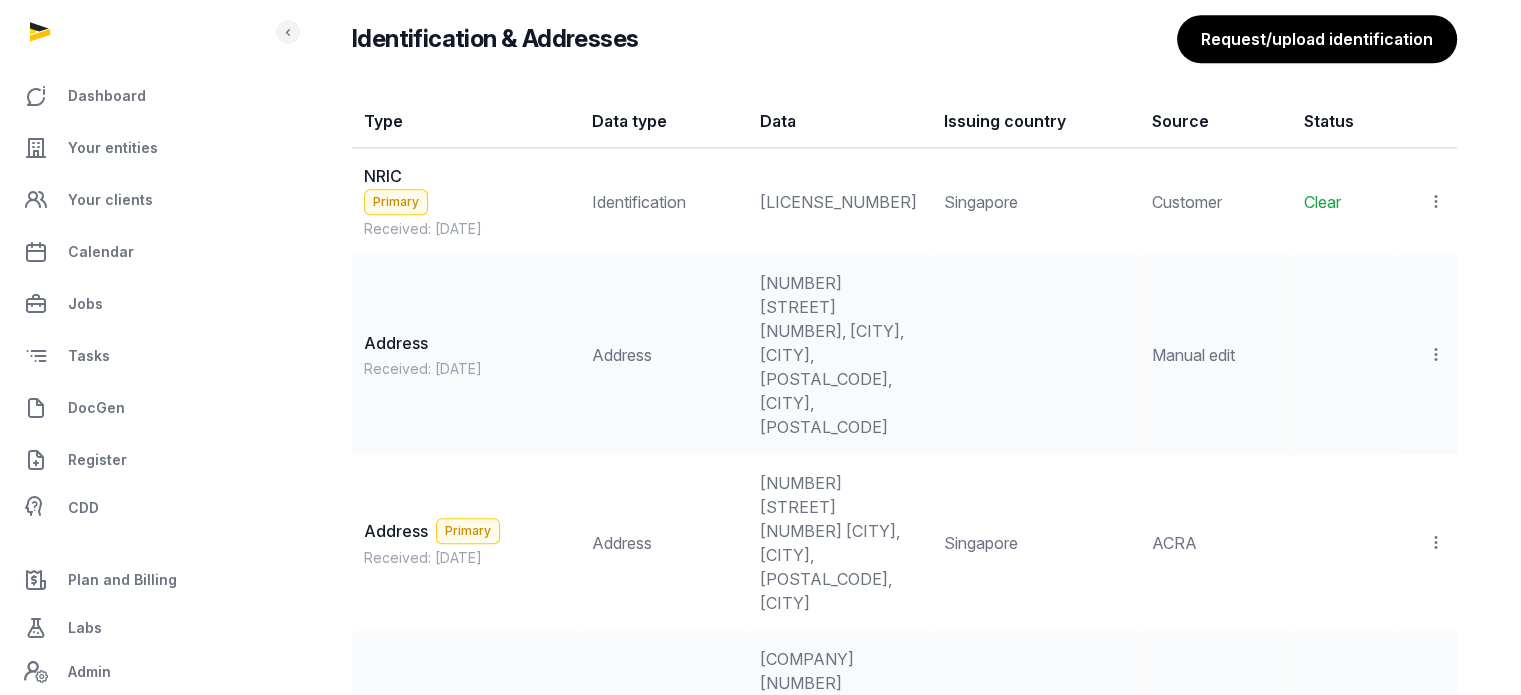 scroll, scrollTop: 1742, scrollLeft: 0, axis: vertical 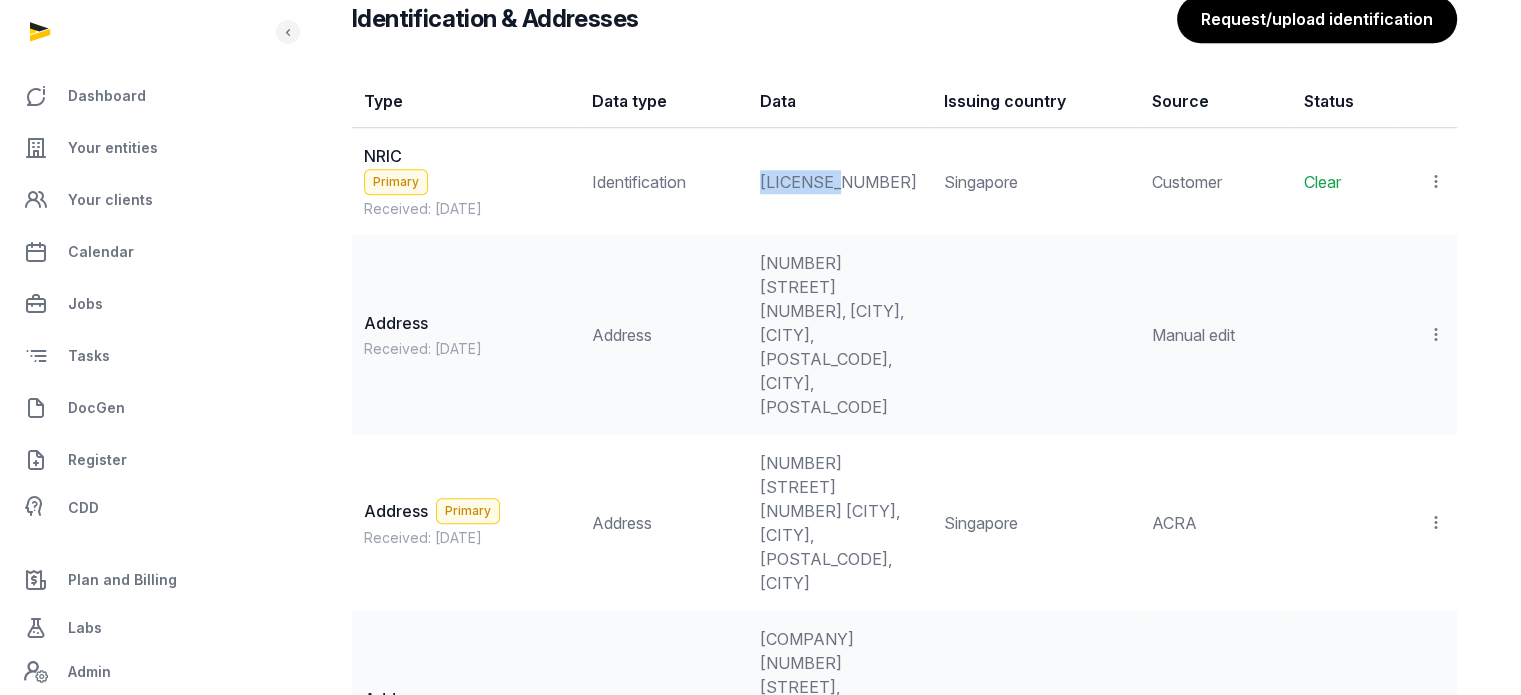 drag, startPoint x: 869, startPoint y: 199, endPoint x: 780, endPoint y: 203, distance: 89.08984 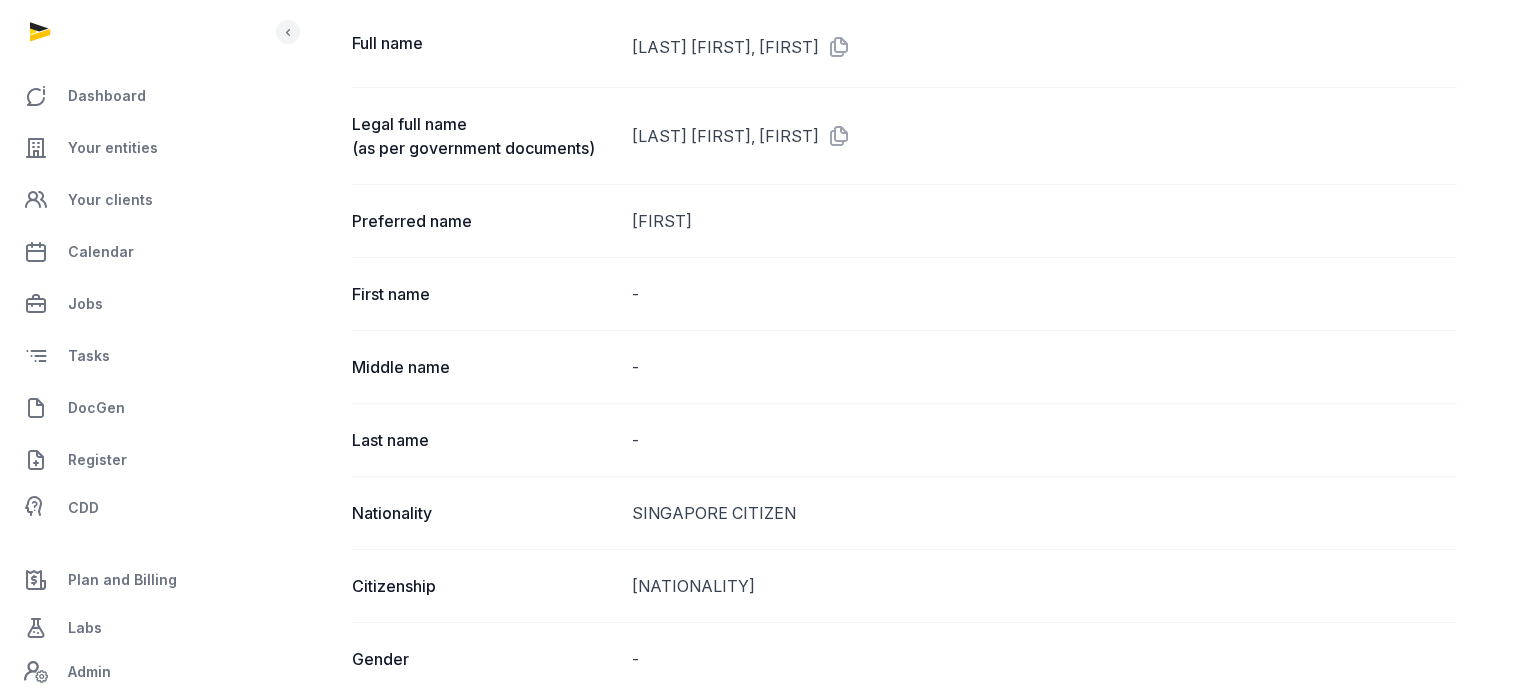 scroll, scrollTop: 0, scrollLeft: 0, axis: both 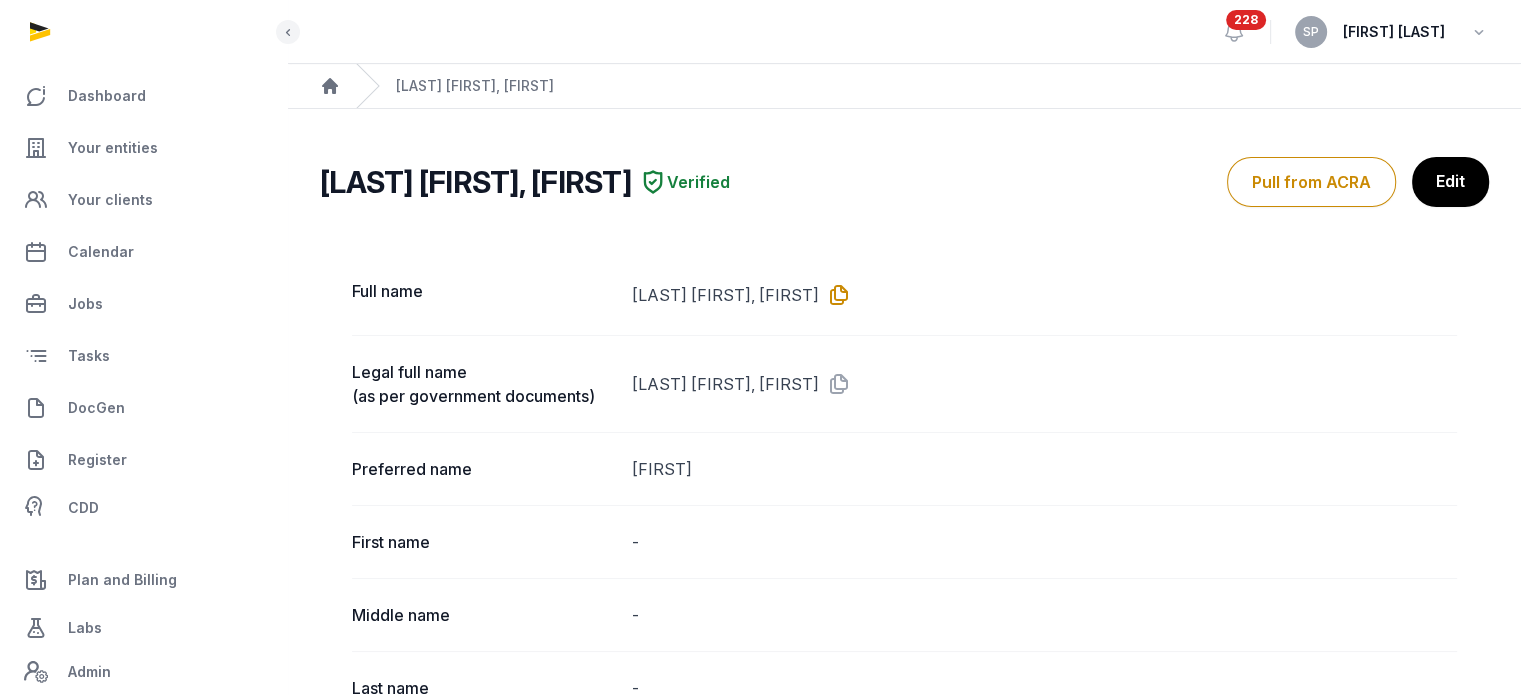 click at bounding box center [835, 295] 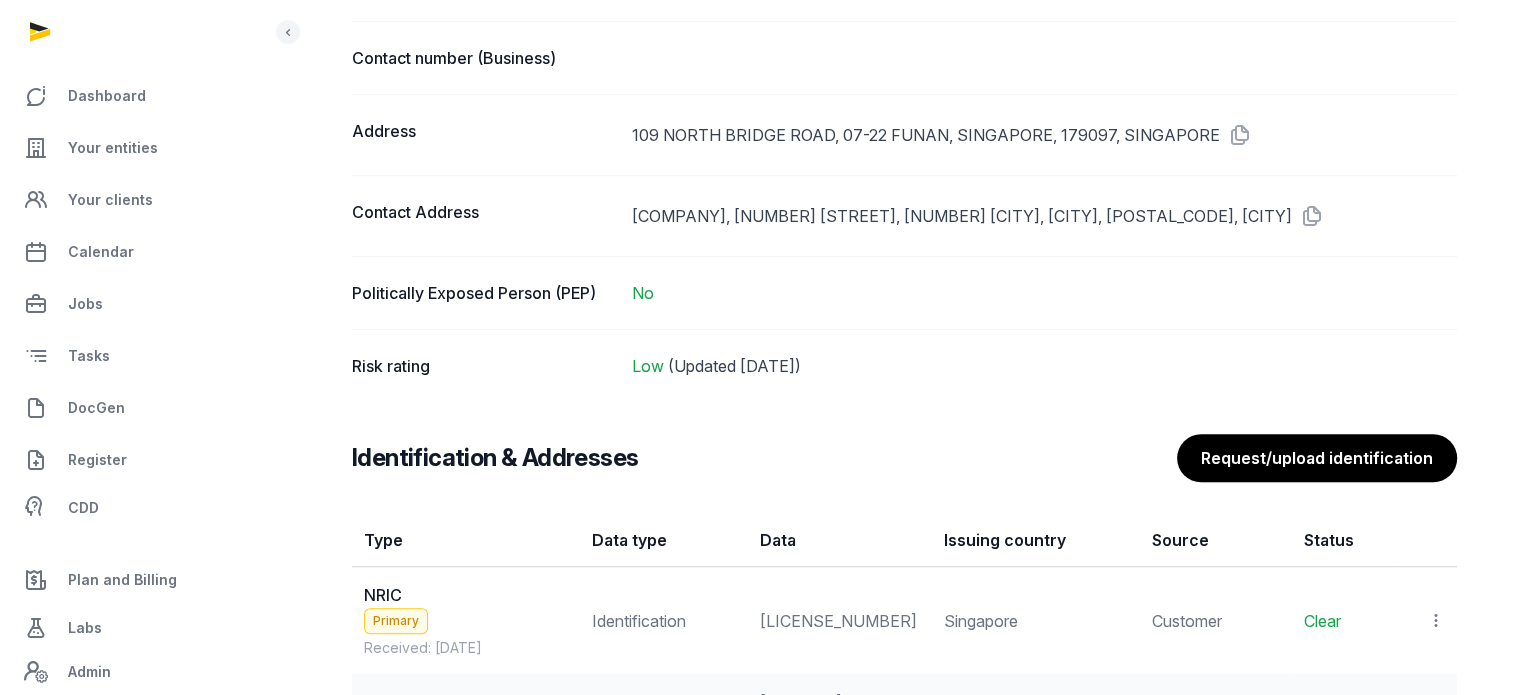 scroll, scrollTop: 1323, scrollLeft: 0, axis: vertical 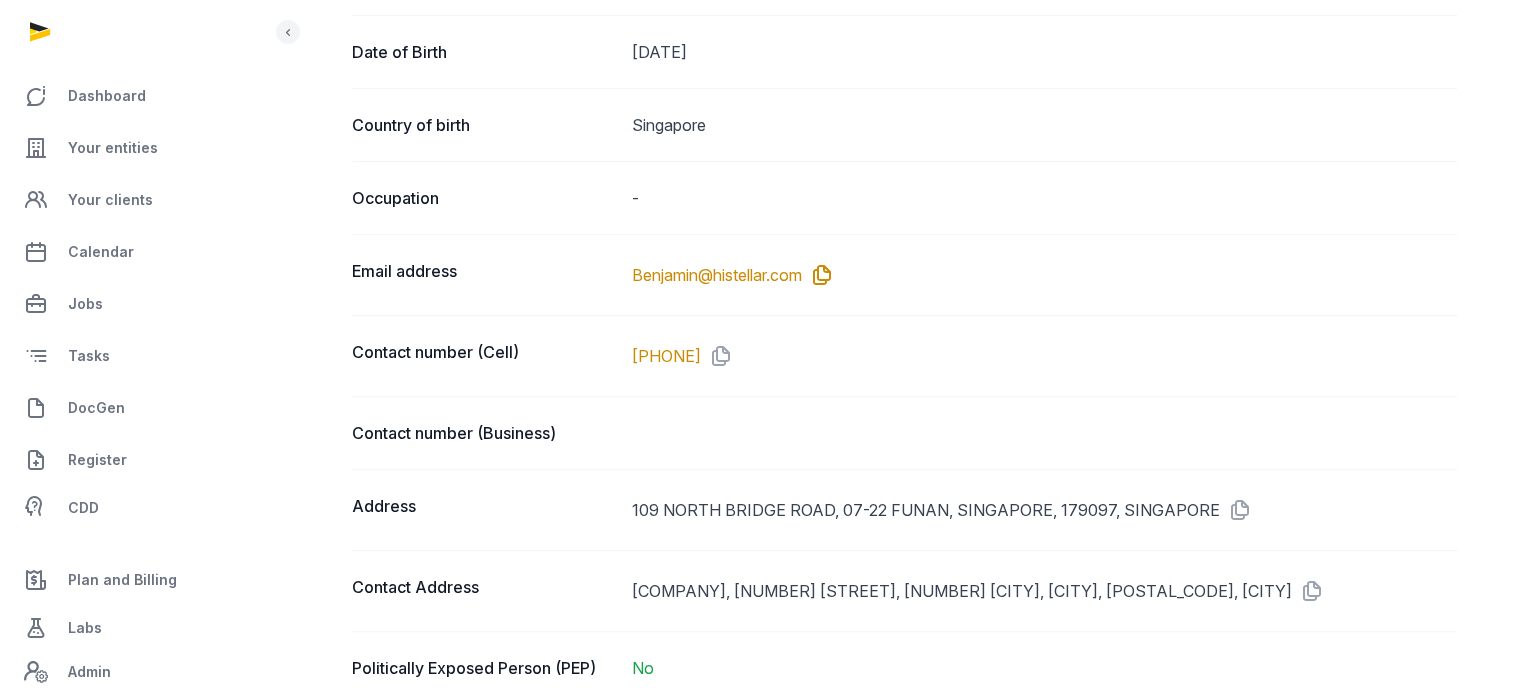 click at bounding box center (818, 275) 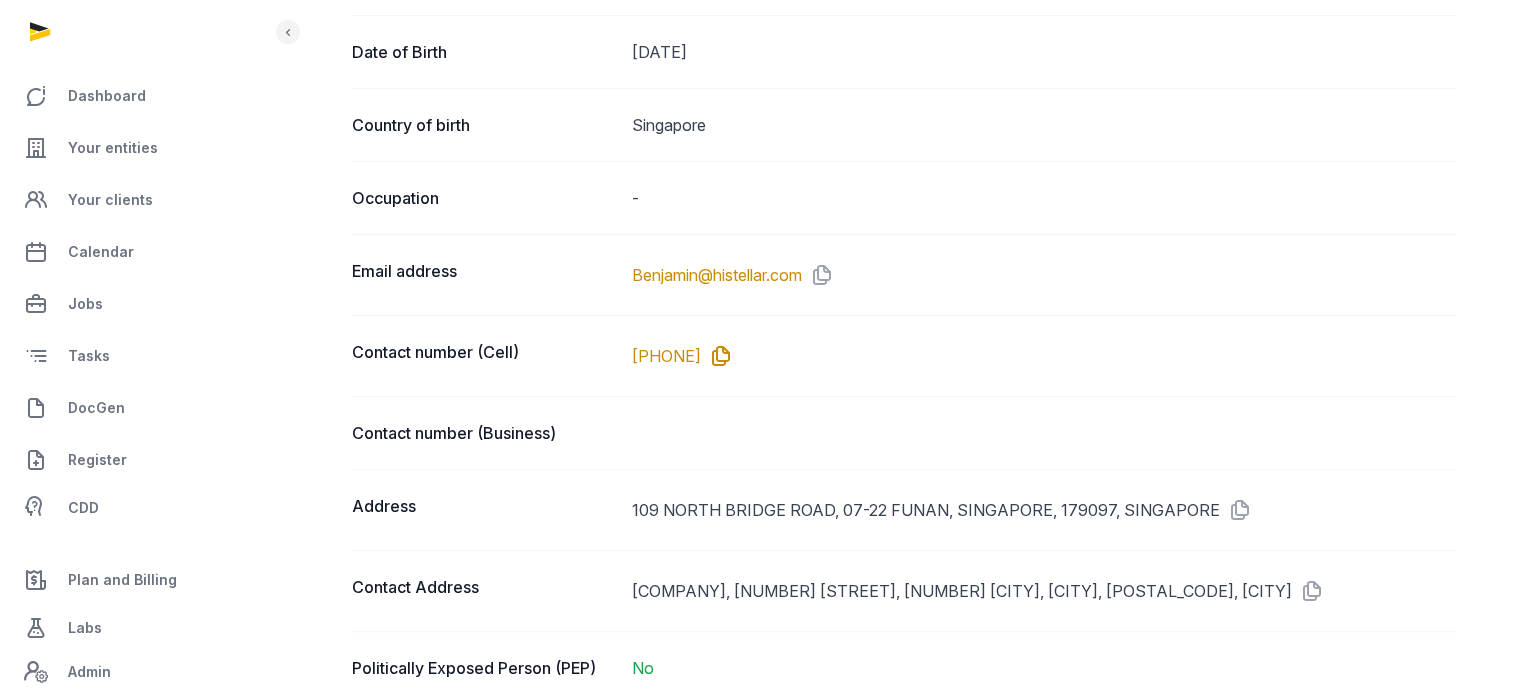 click at bounding box center (717, 356) 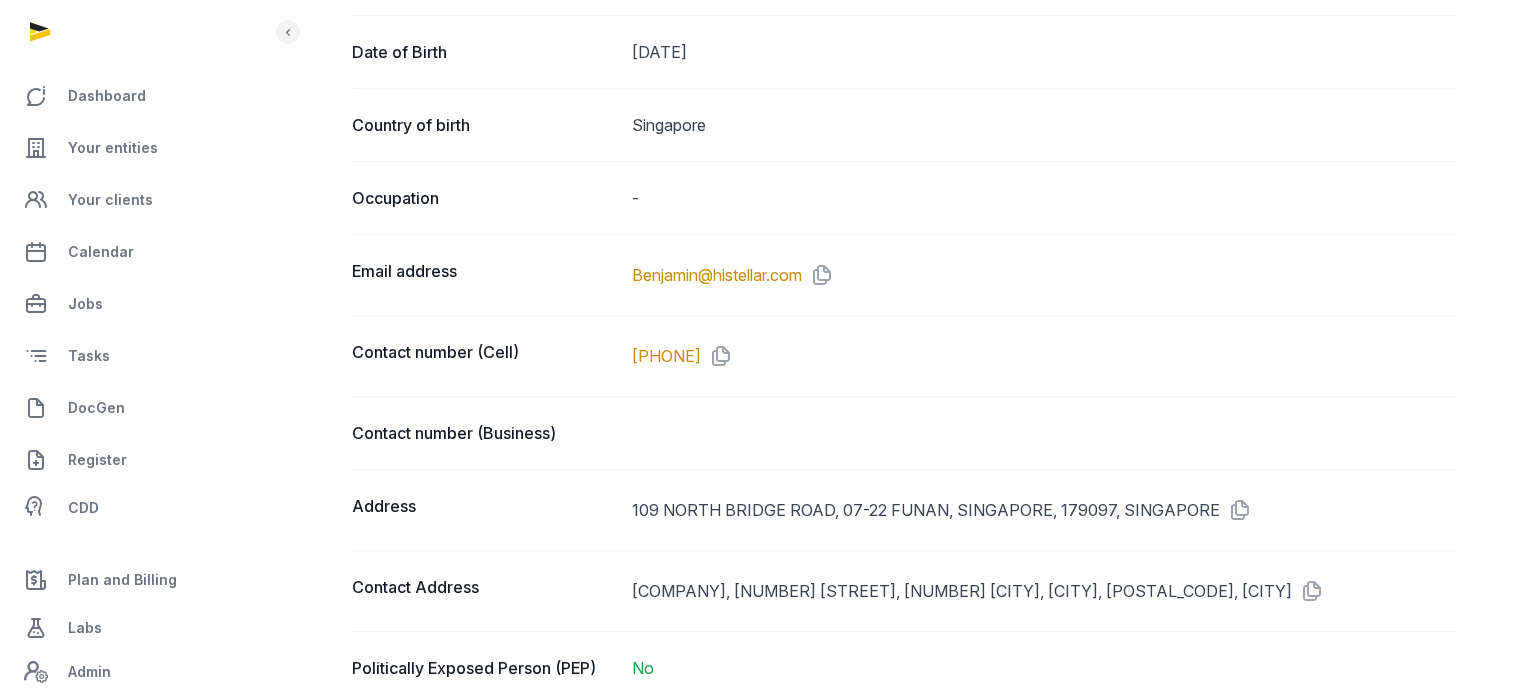 scroll, scrollTop: 0, scrollLeft: 0, axis: both 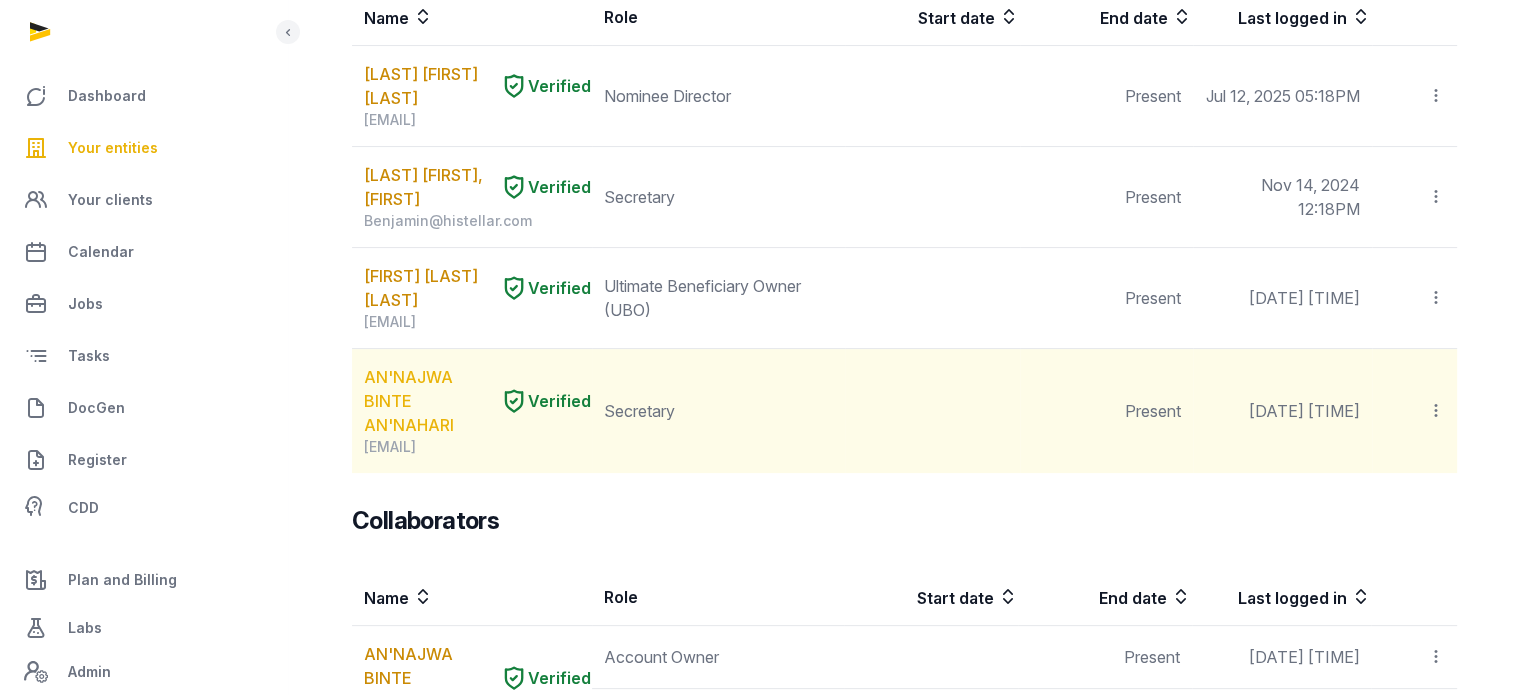 click on "AN'NAJWA BINTE AN'NAHARI" at bounding box center [428, 401] 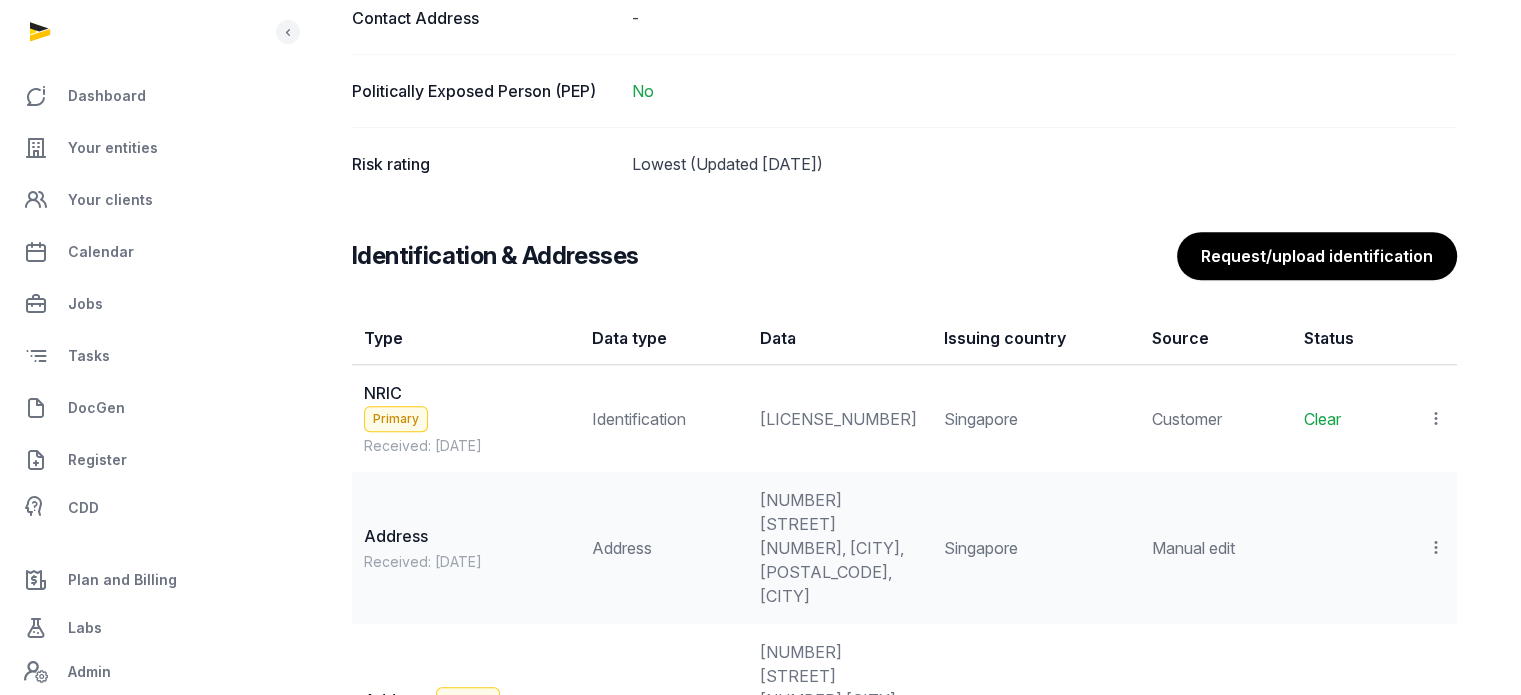 scroll, scrollTop: 1517, scrollLeft: 0, axis: vertical 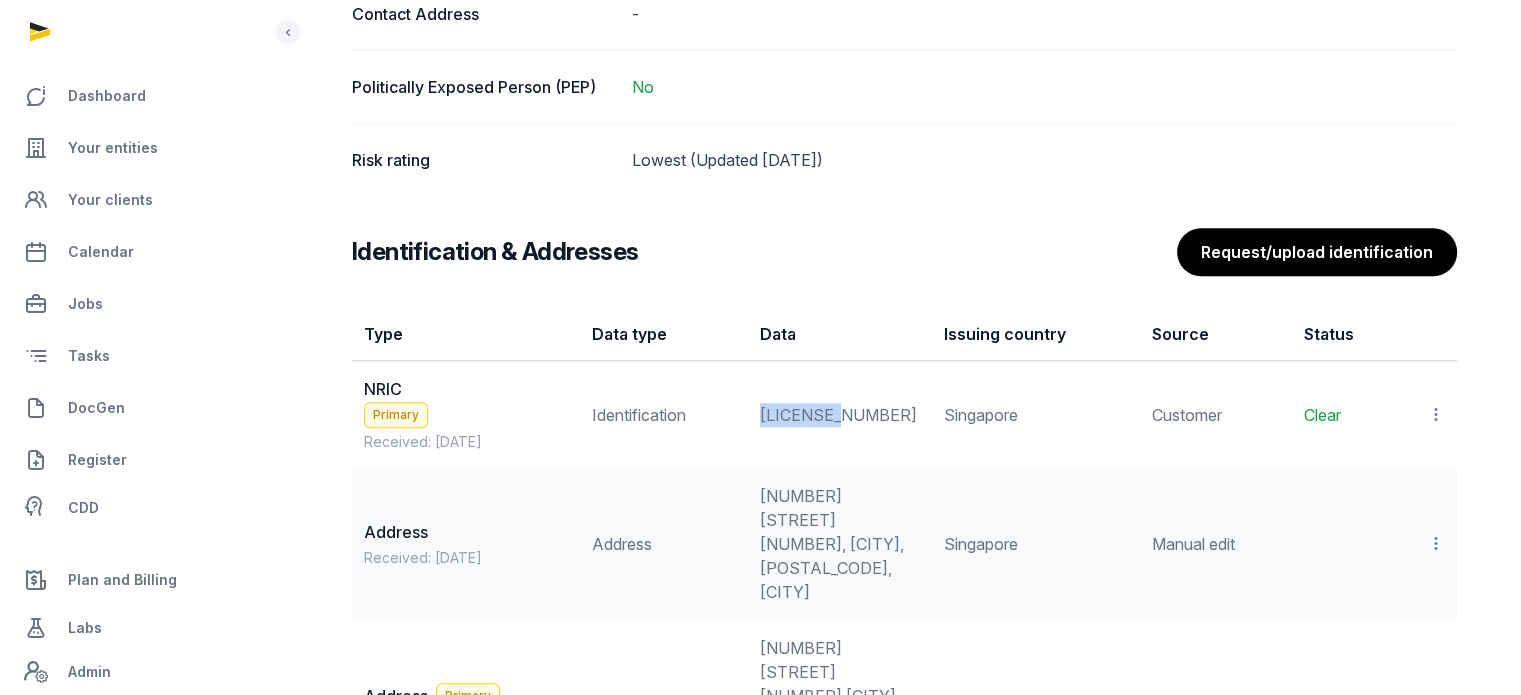 drag, startPoint x: 876, startPoint y: 415, endPoint x: 766, endPoint y: 421, distance: 110.16351 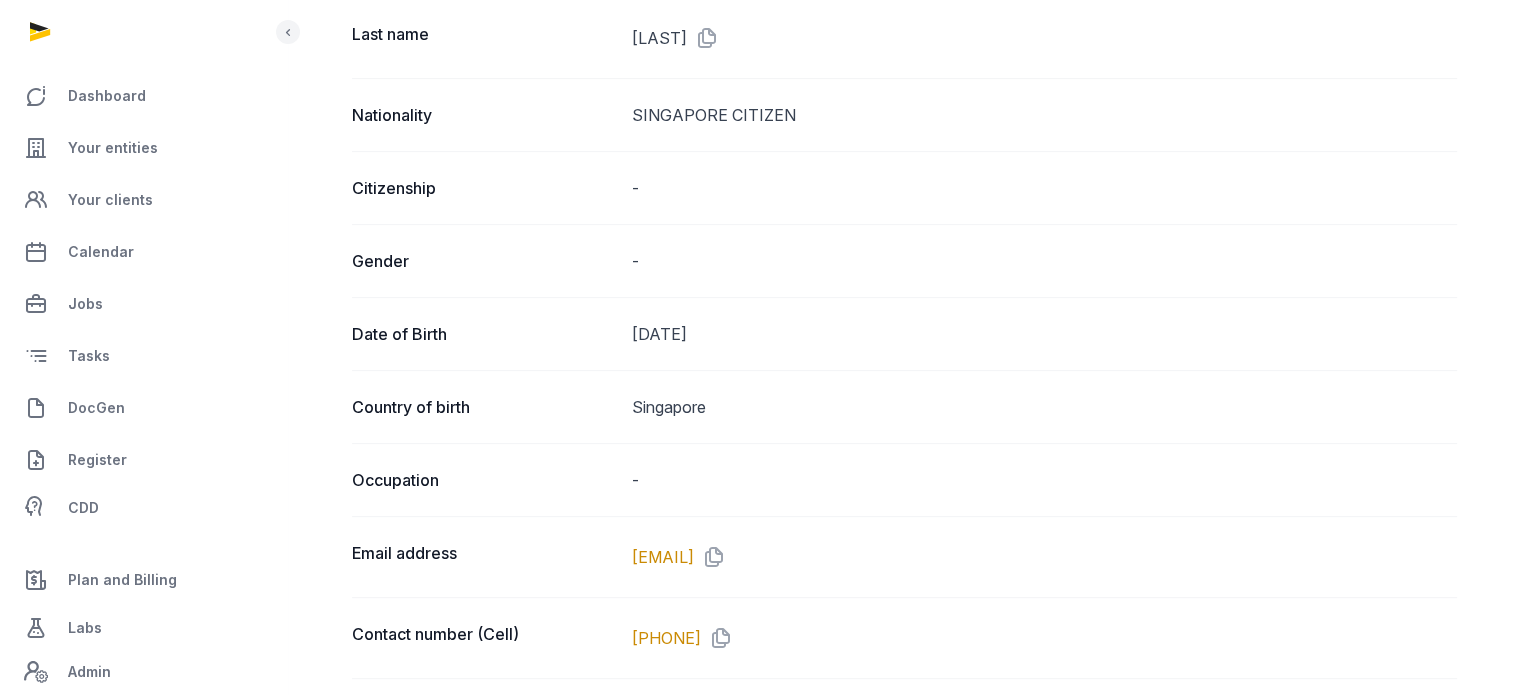 scroll, scrollTop: 0, scrollLeft: 0, axis: both 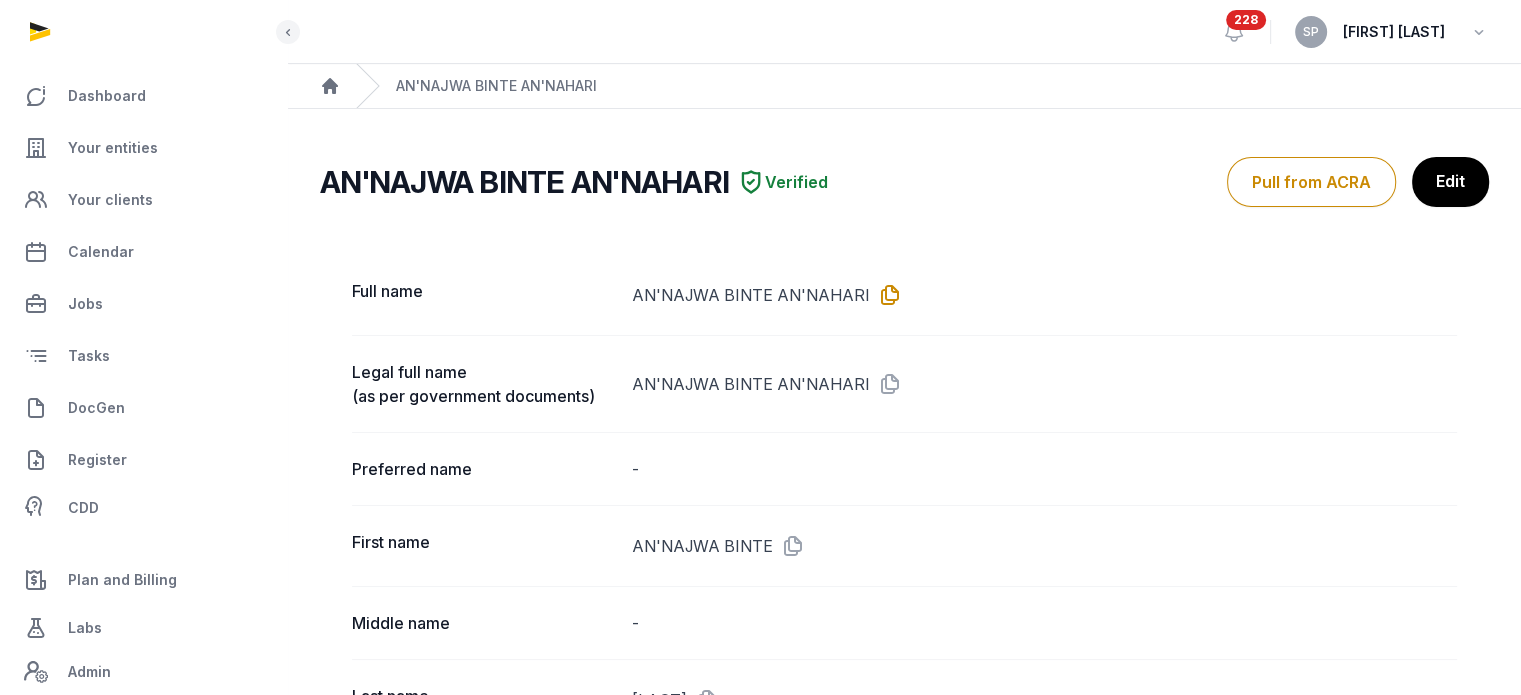 click at bounding box center (886, 295) 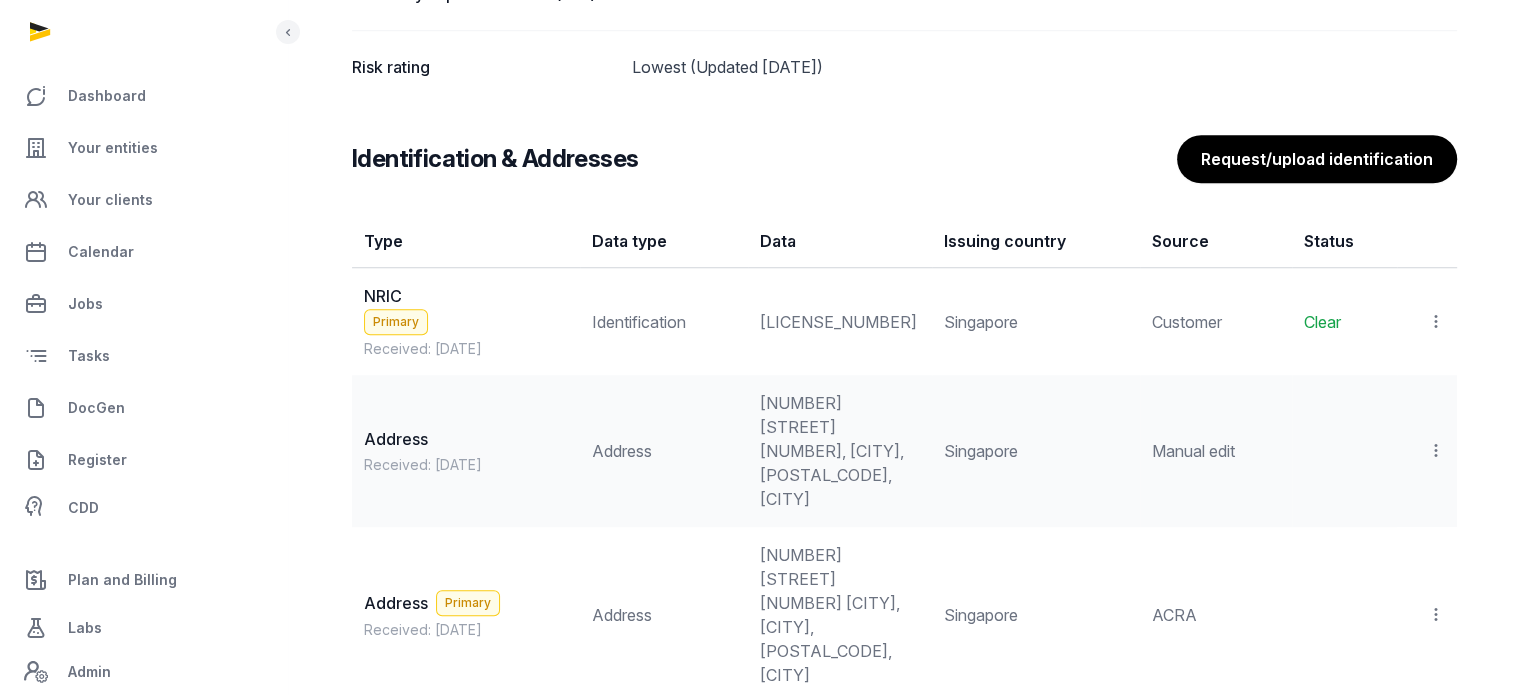 scroll, scrollTop: 974, scrollLeft: 0, axis: vertical 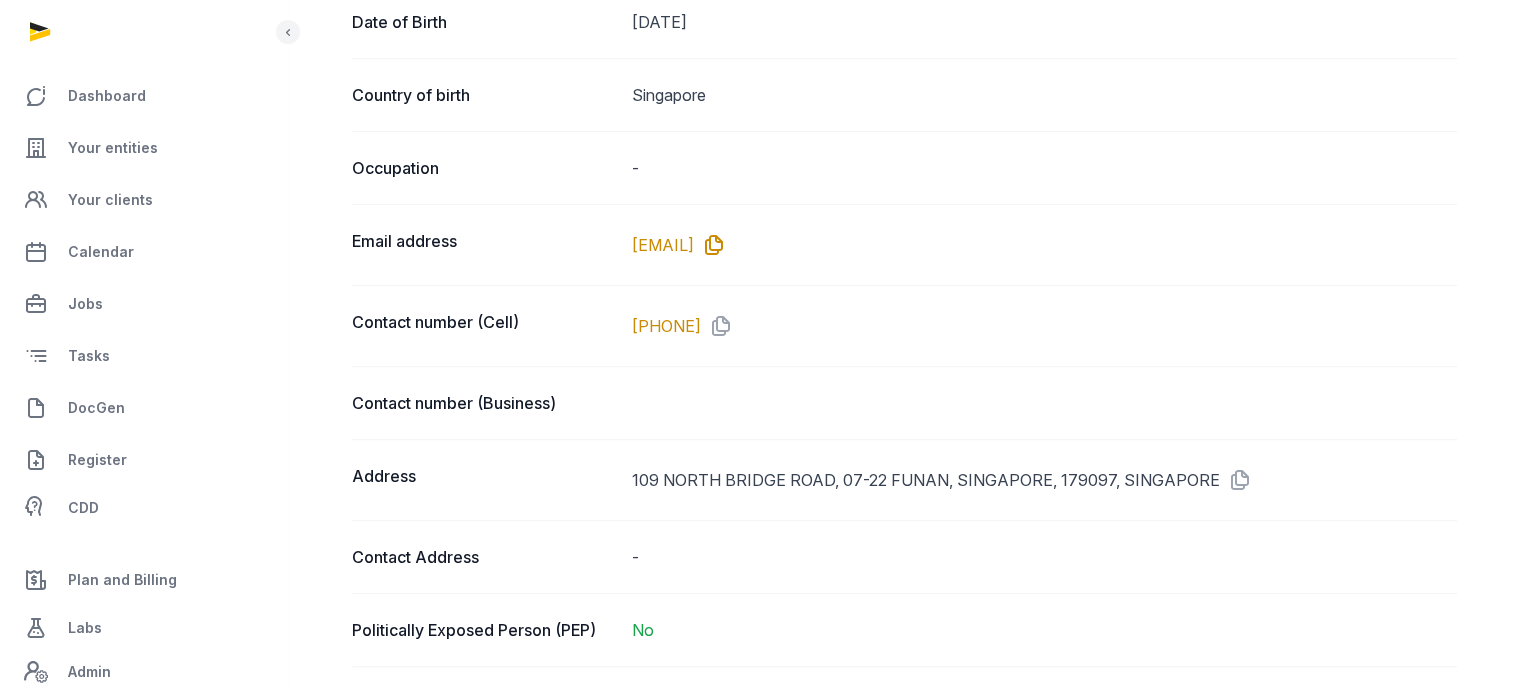 click at bounding box center [710, 245] 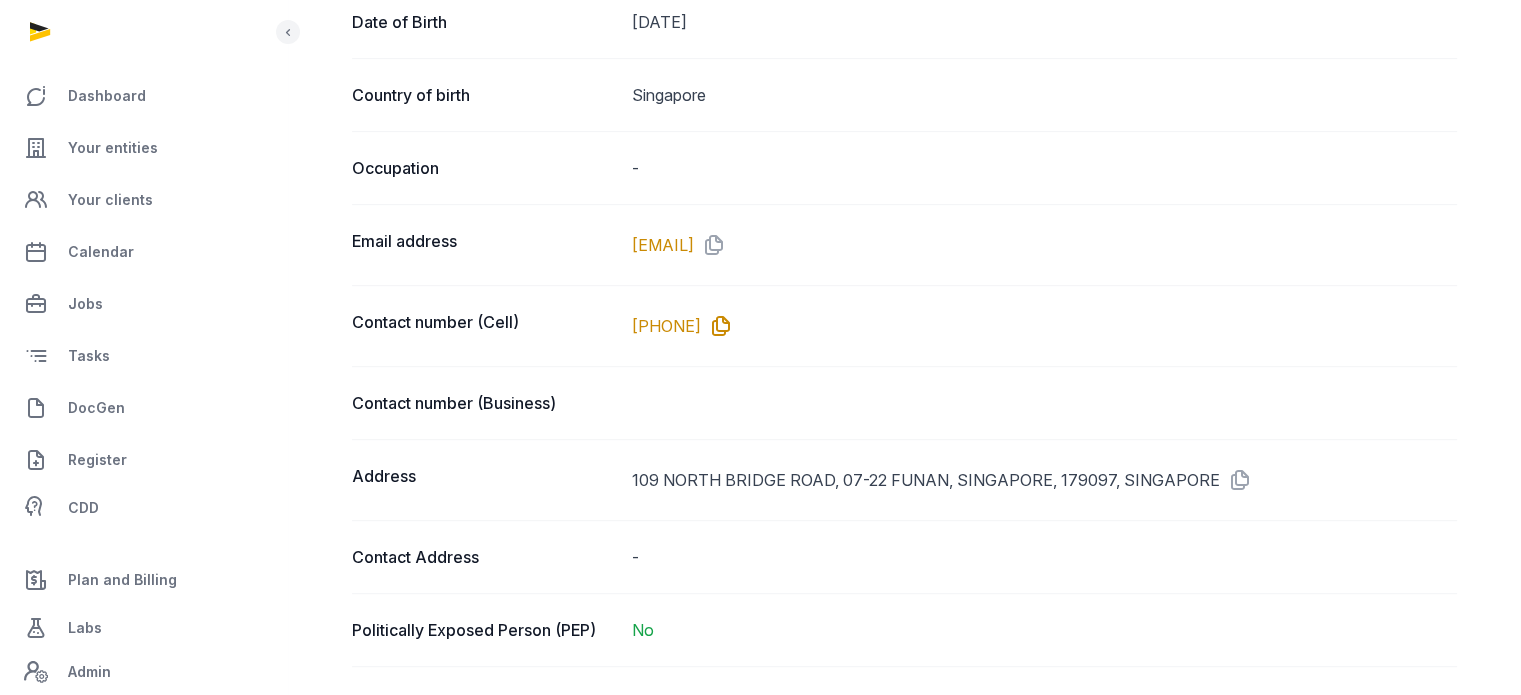 click at bounding box center [717, 326] 